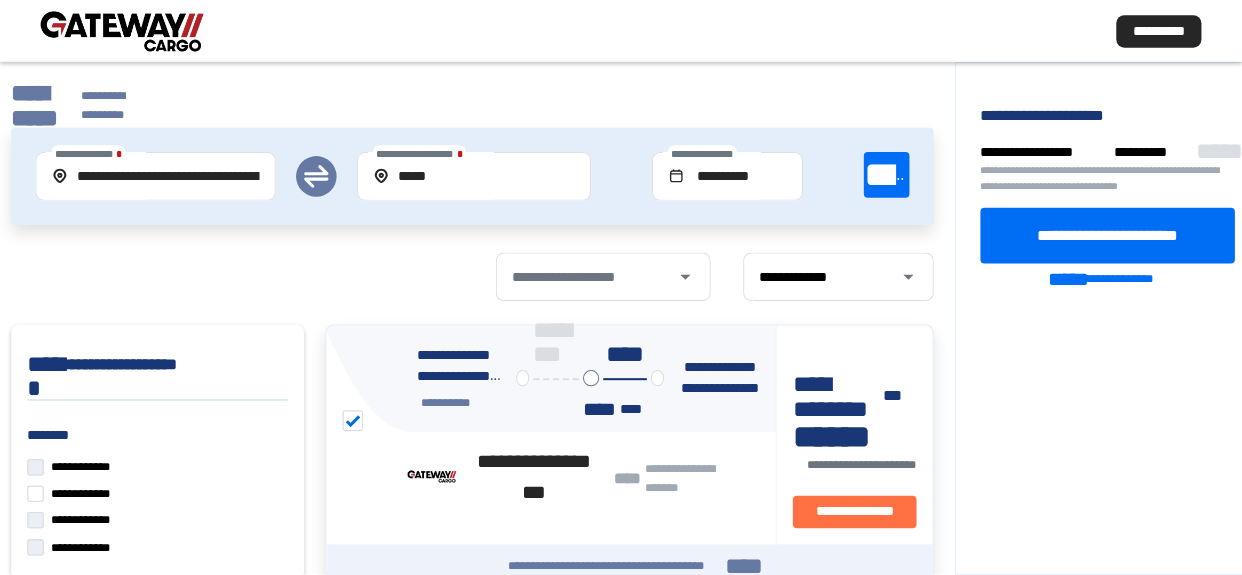 scroll, scrollTop: 0, scrollLeft: 0, axis: both 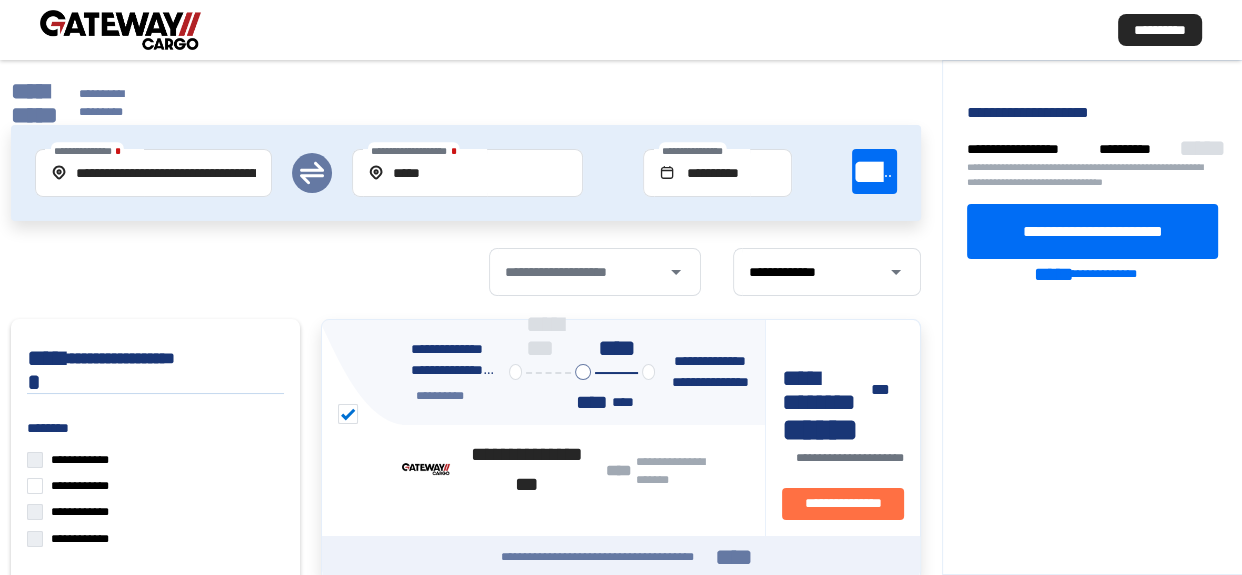 click on "**********" 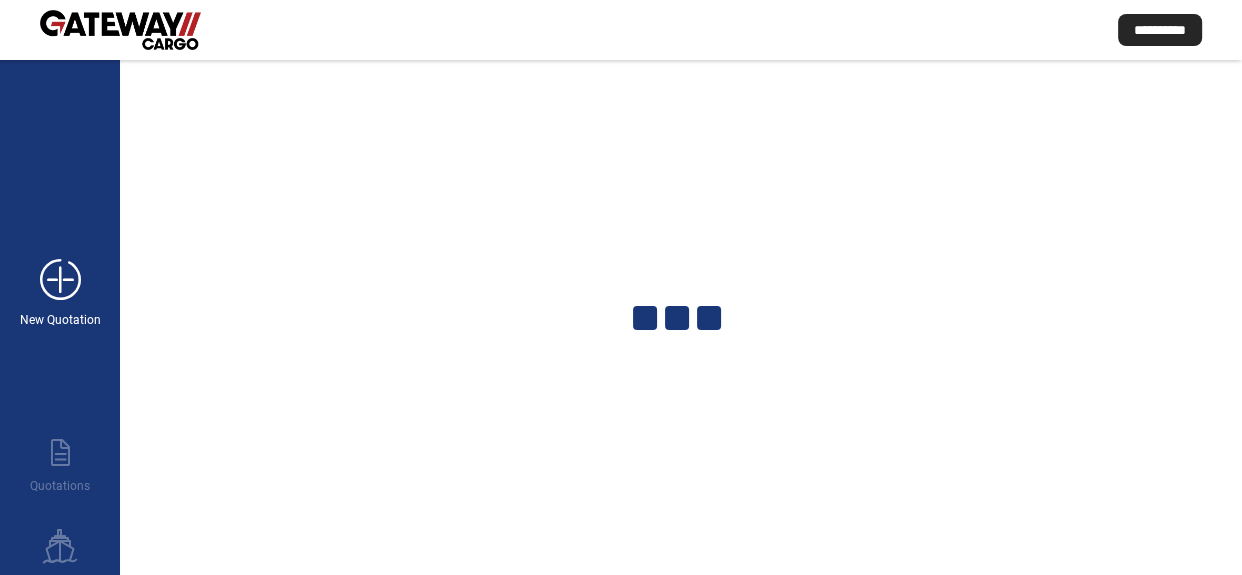 click on "add_new  New Quotation paper_text  Quotations ship  Shipments ** sign_out  question" at bounding box center [60, 564] 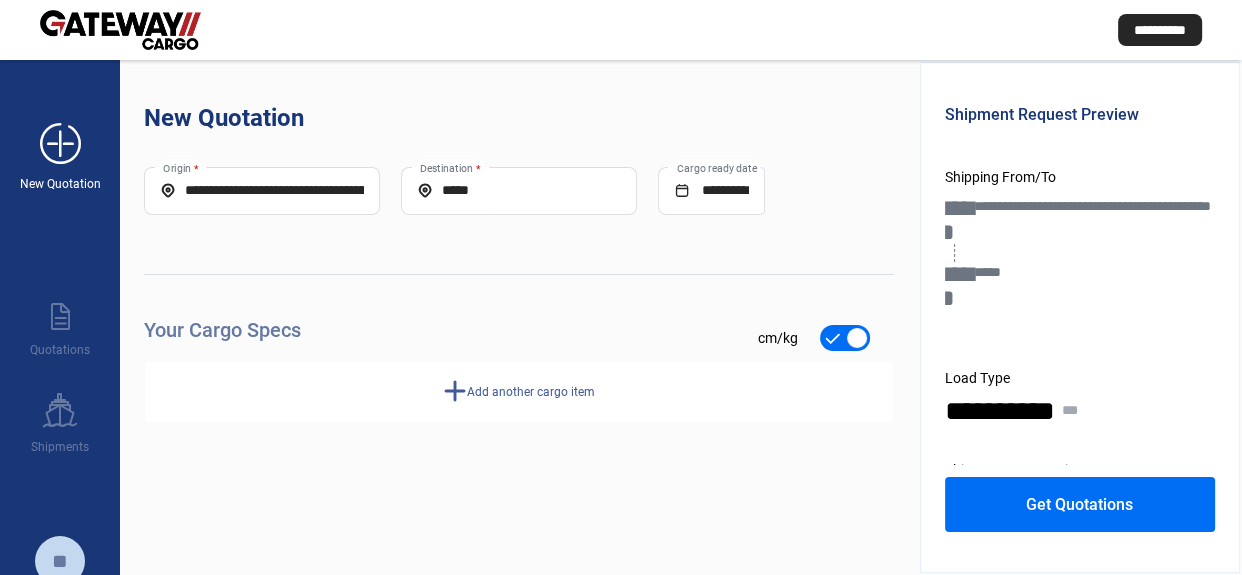 click on "New Quotation" at bounding box center (60, 184) 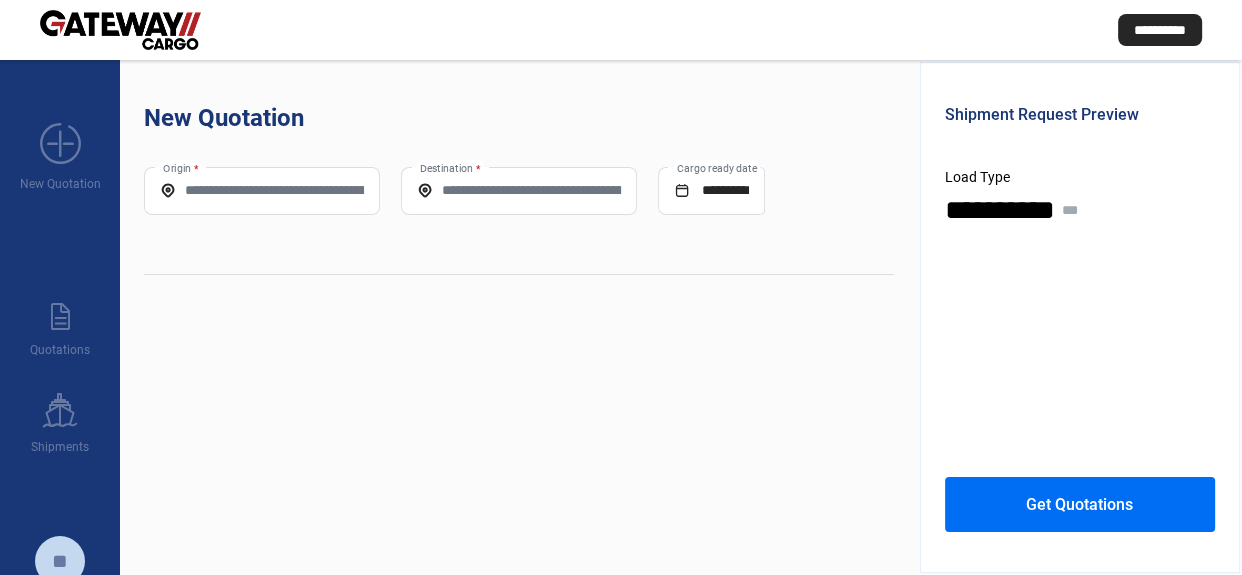 click on "Origin *" at bounding box center [262, 190] 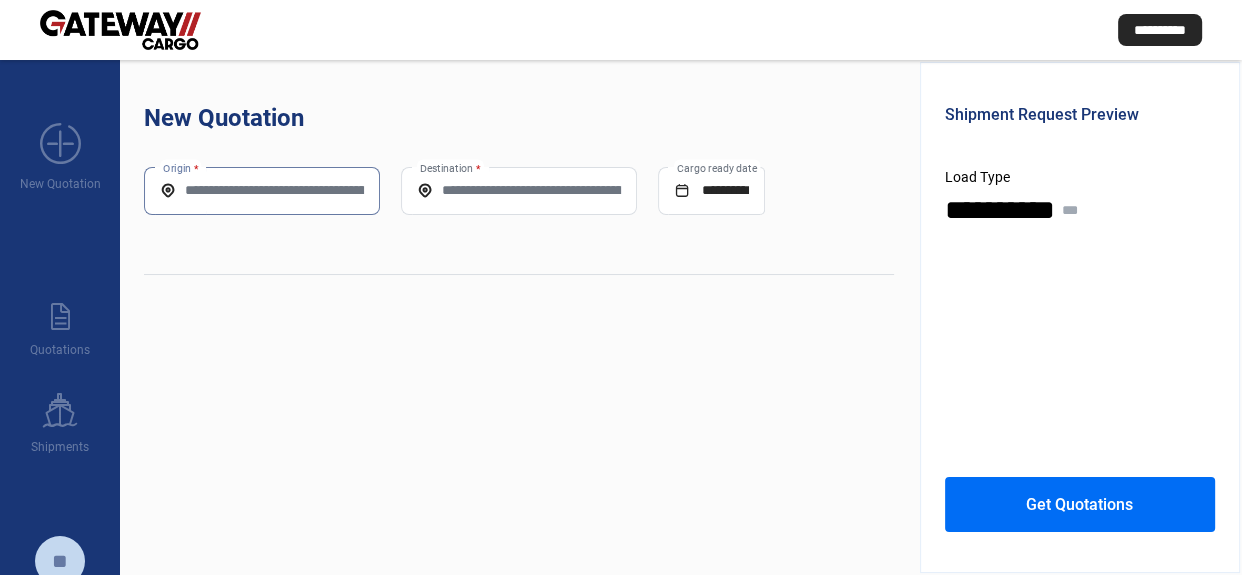 paste on "*****" 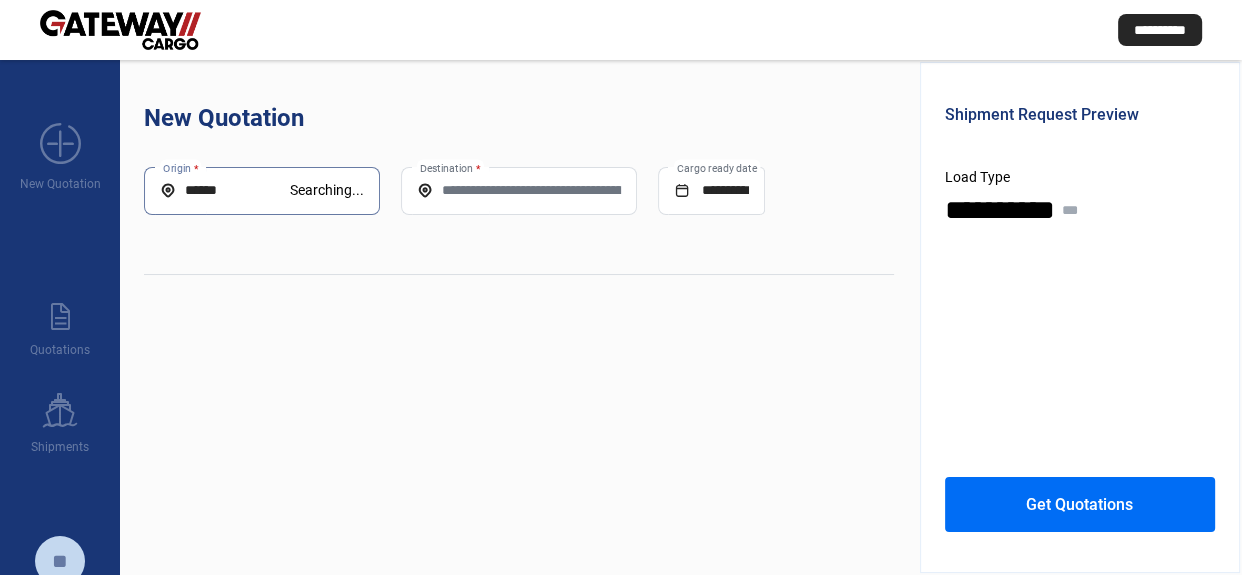click on "*****" at bounding box center (225, 190) 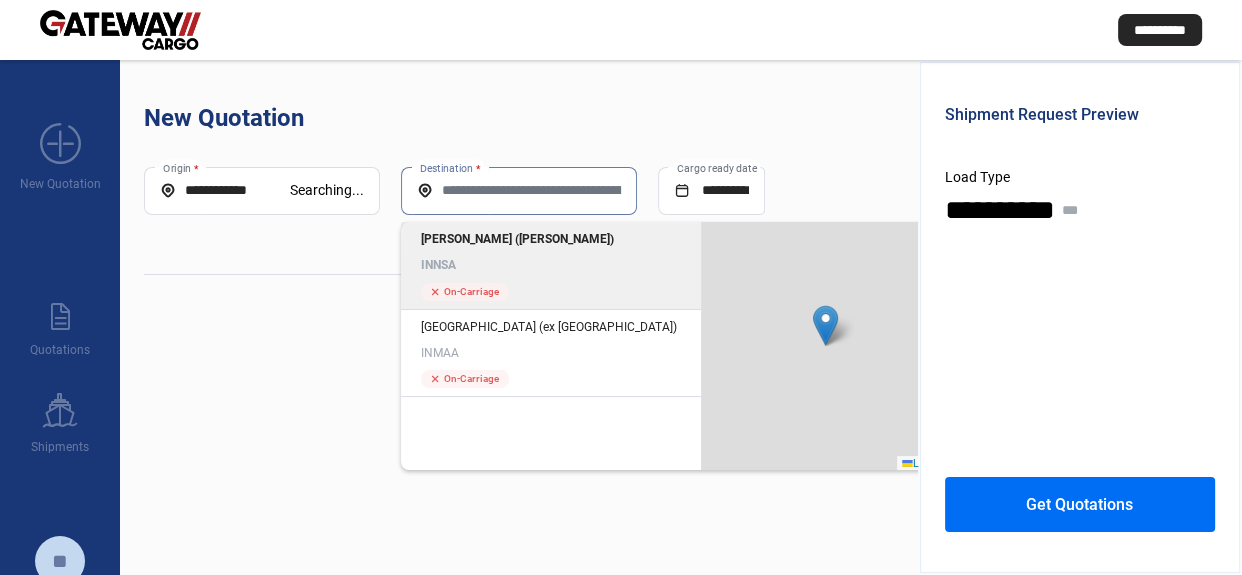 click on "Destination *" at bounding box center (519, 190) 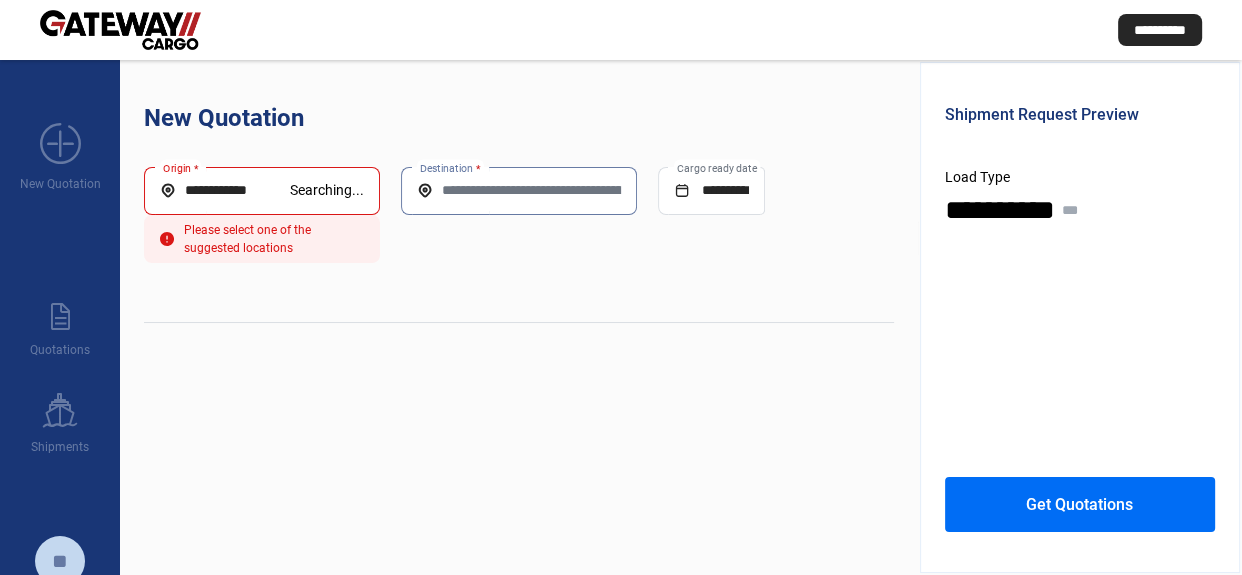 click on "**********" at bounding box center [225, 190] 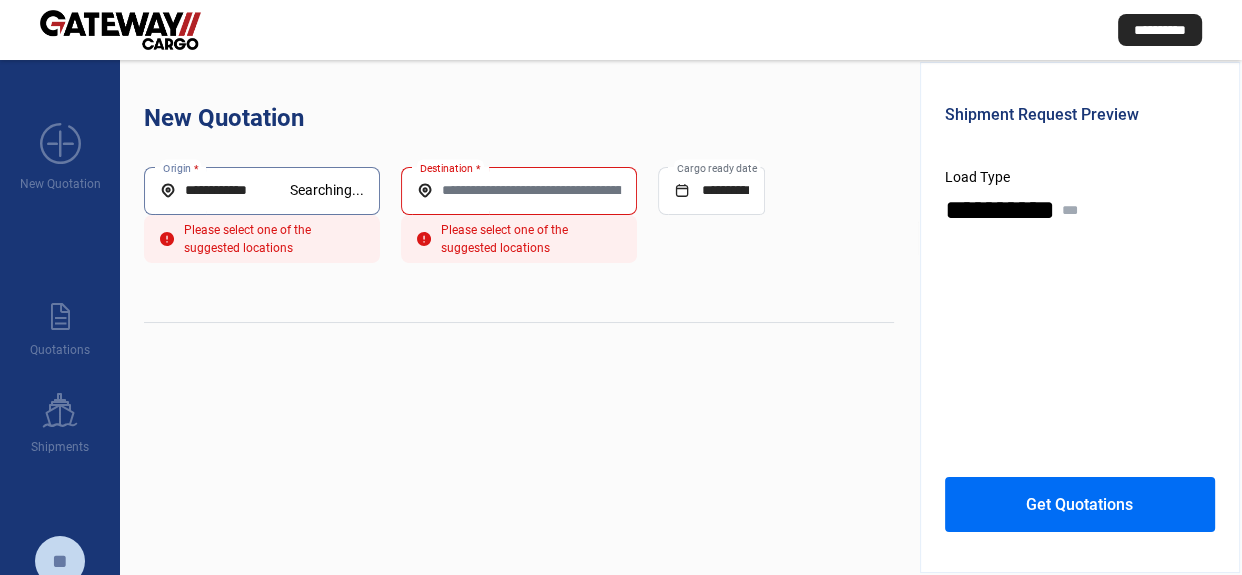 click on "**********" at bounding box center [225, 190] 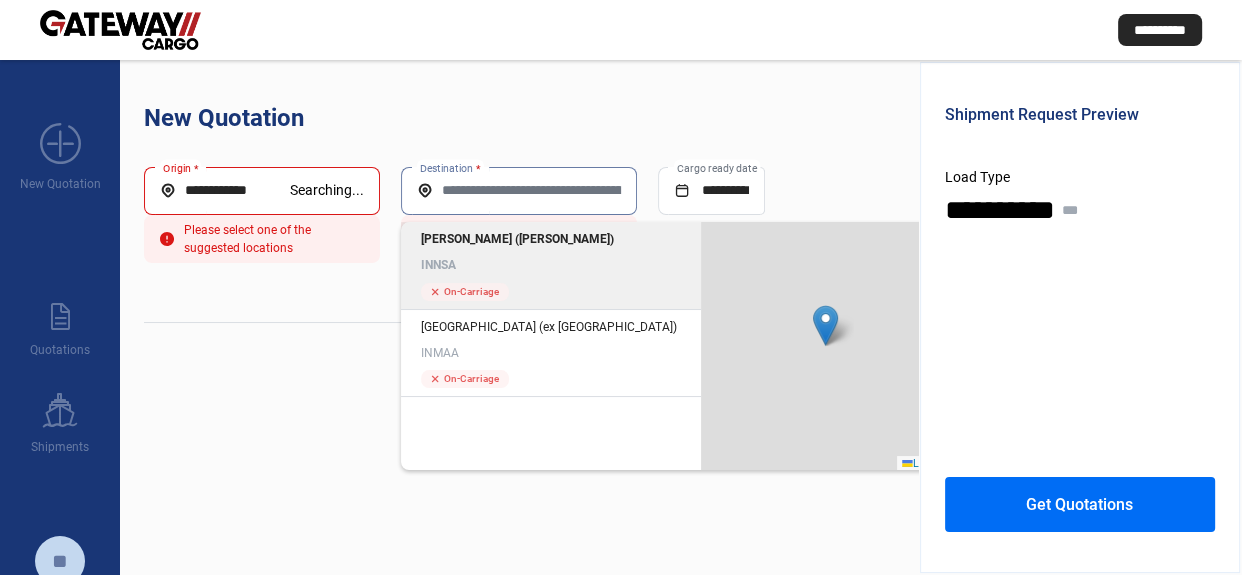 click on "Destination *" at bounding box center (519, 190) 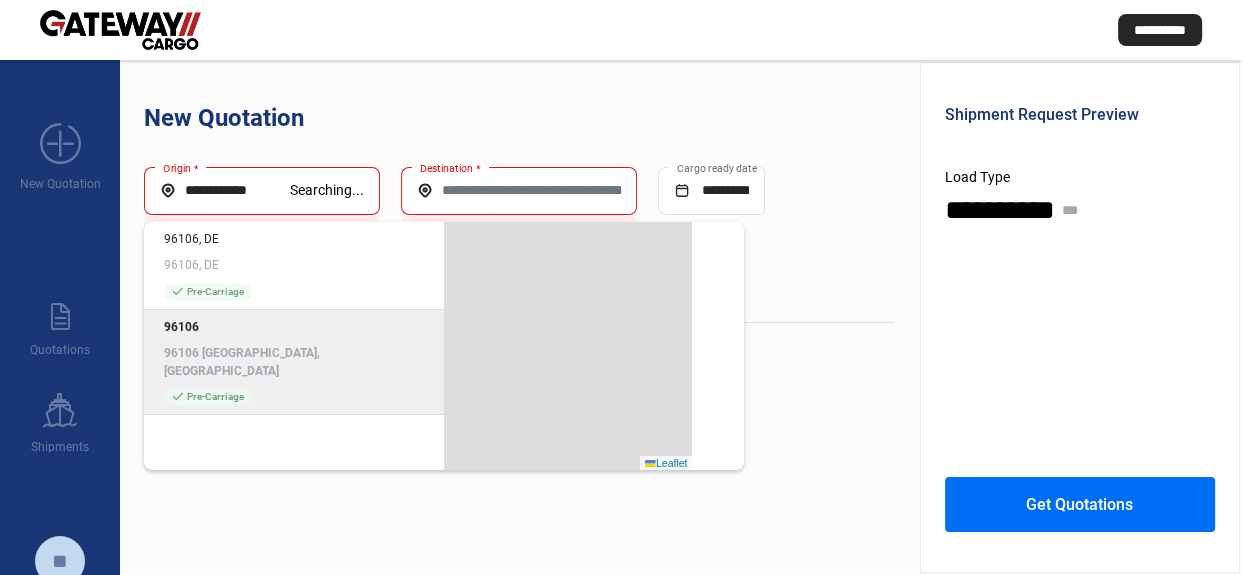 click on "96106 Ebern, Germany" 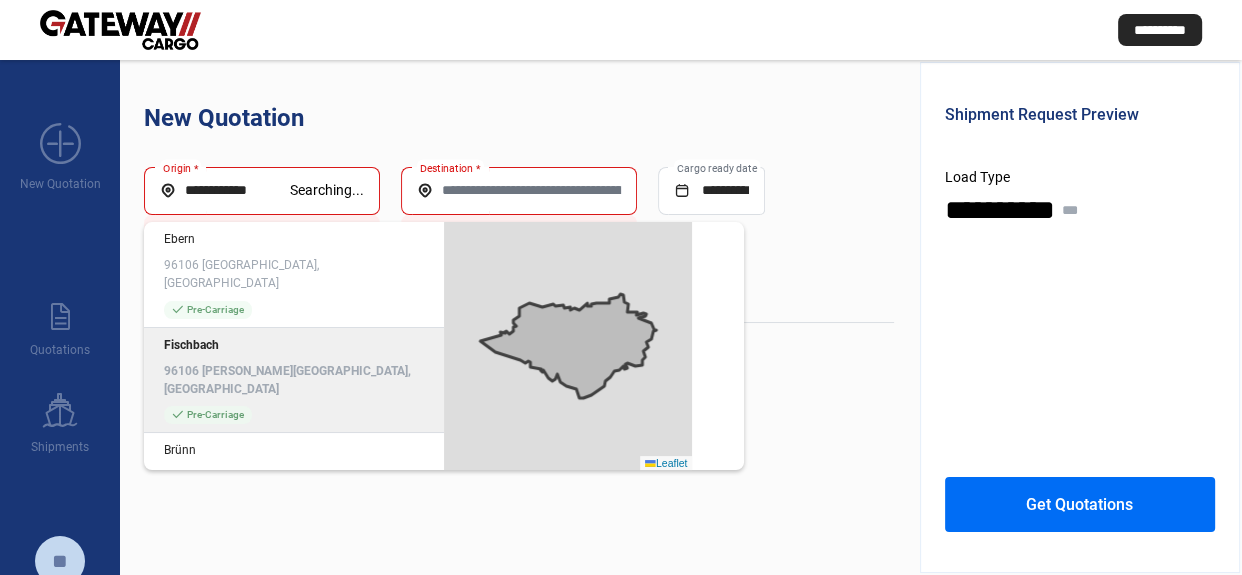 click on "96106 Ebern-Fischbach, Germany" 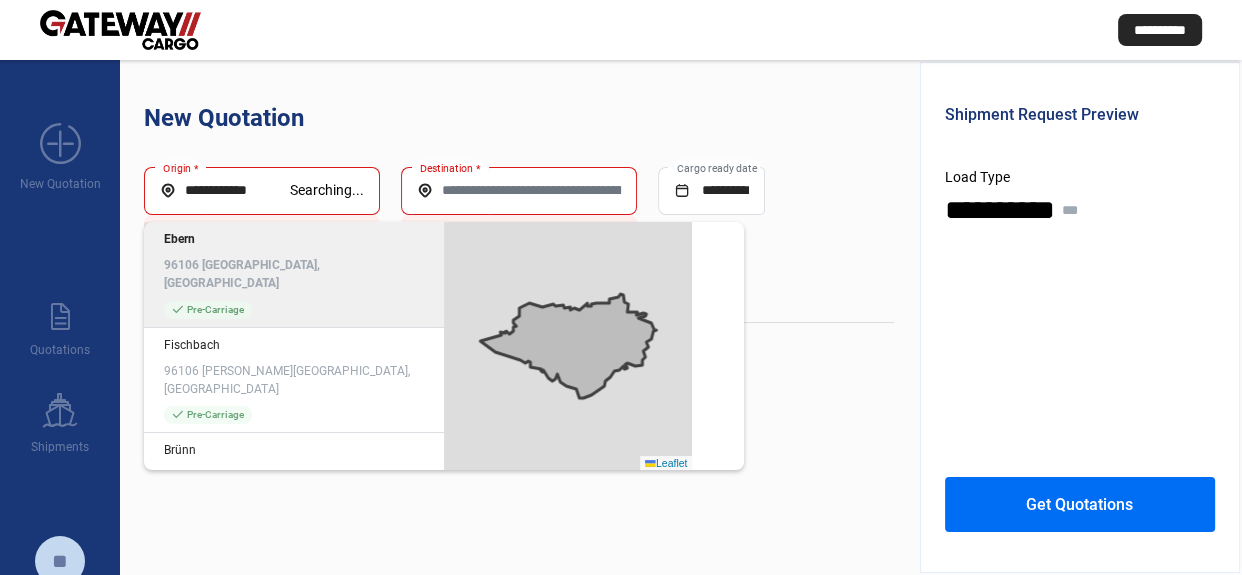 click on "96106 Ebern, Germany" 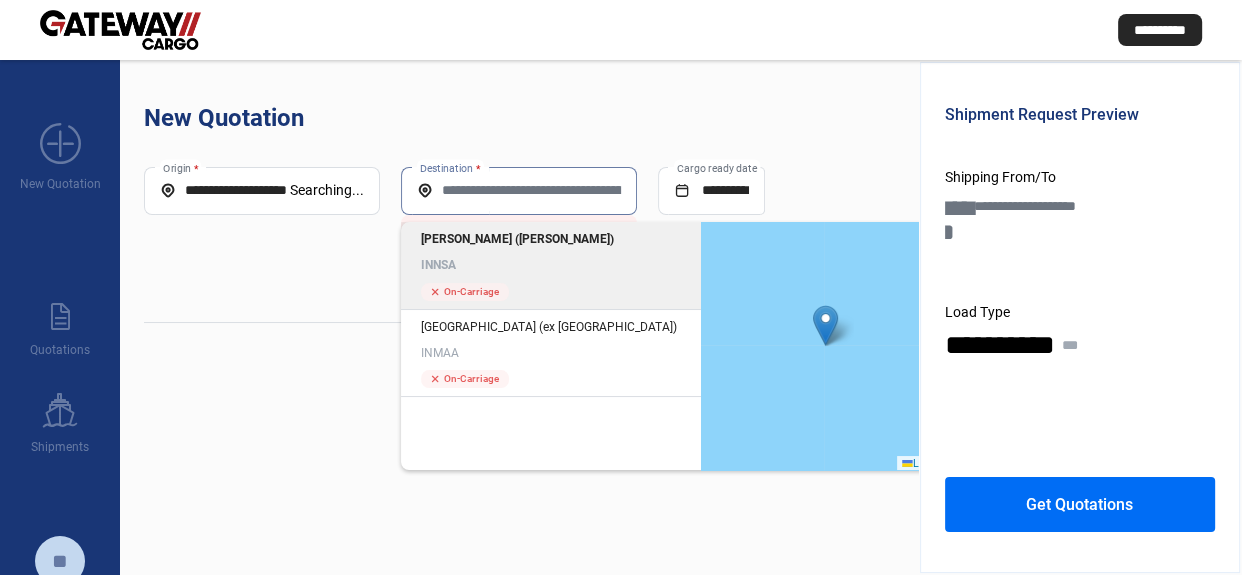 click on "Jawaharlal Nehru (Nhava Sheva) INNSA" 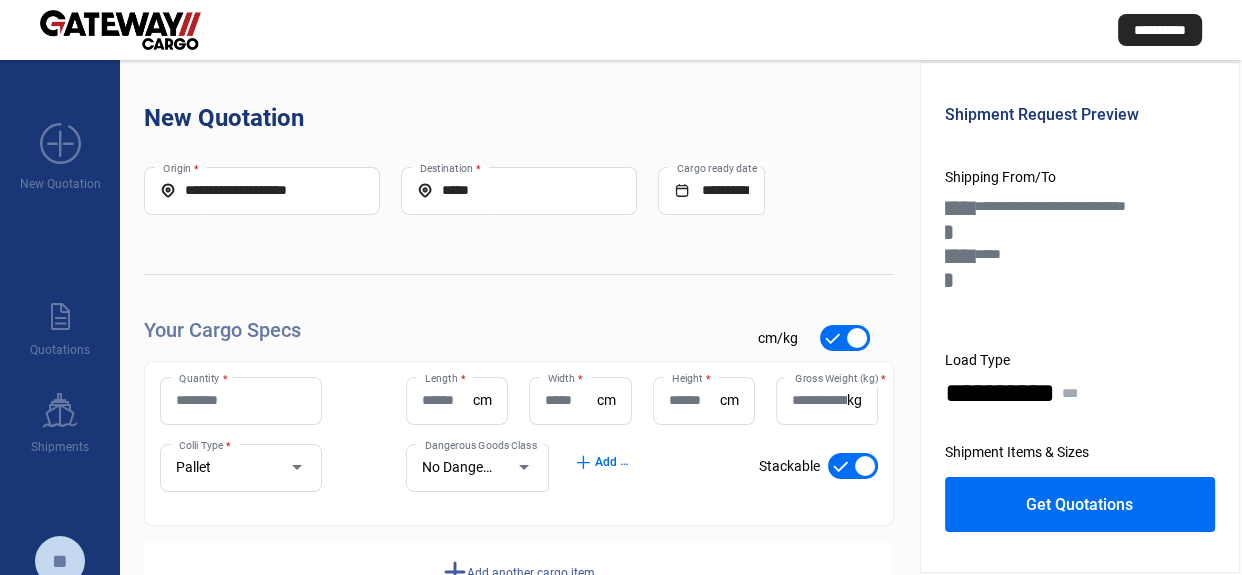 type on "**********" 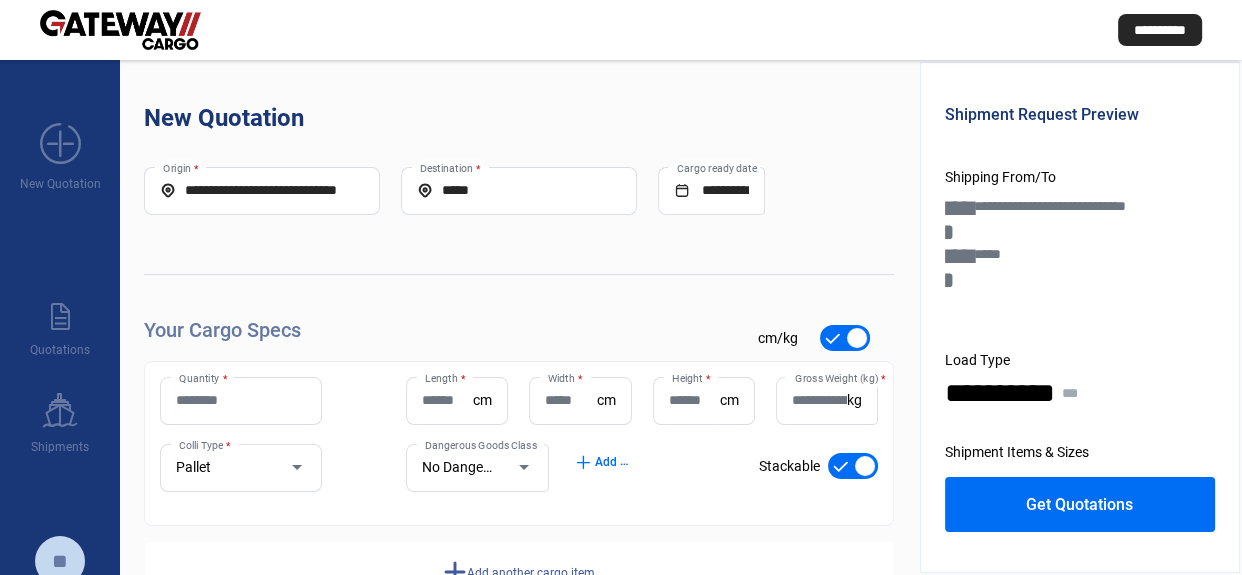 click on "Quantity *" at bounding box center [241, 400] 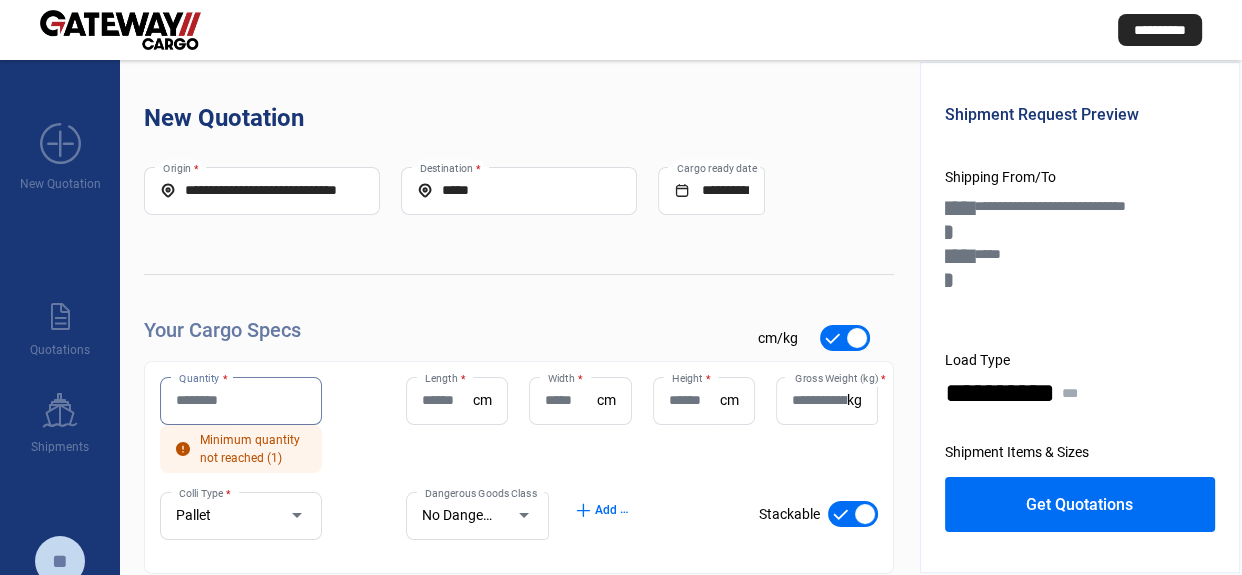 click on "Quantity *" at bounding box center (241, 400) 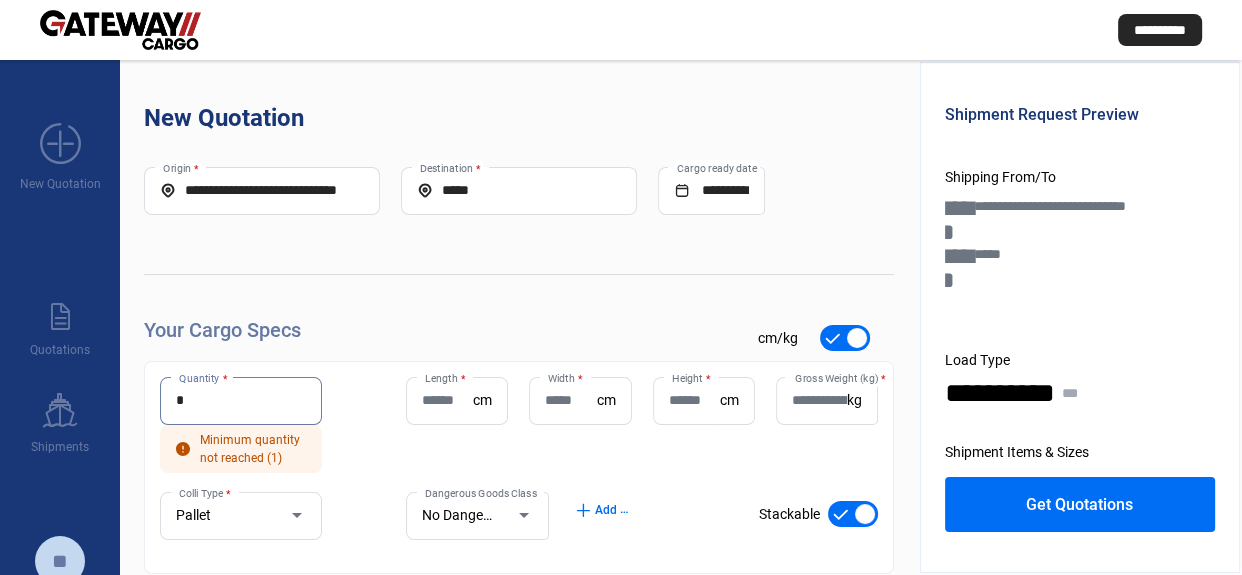 type on "*" 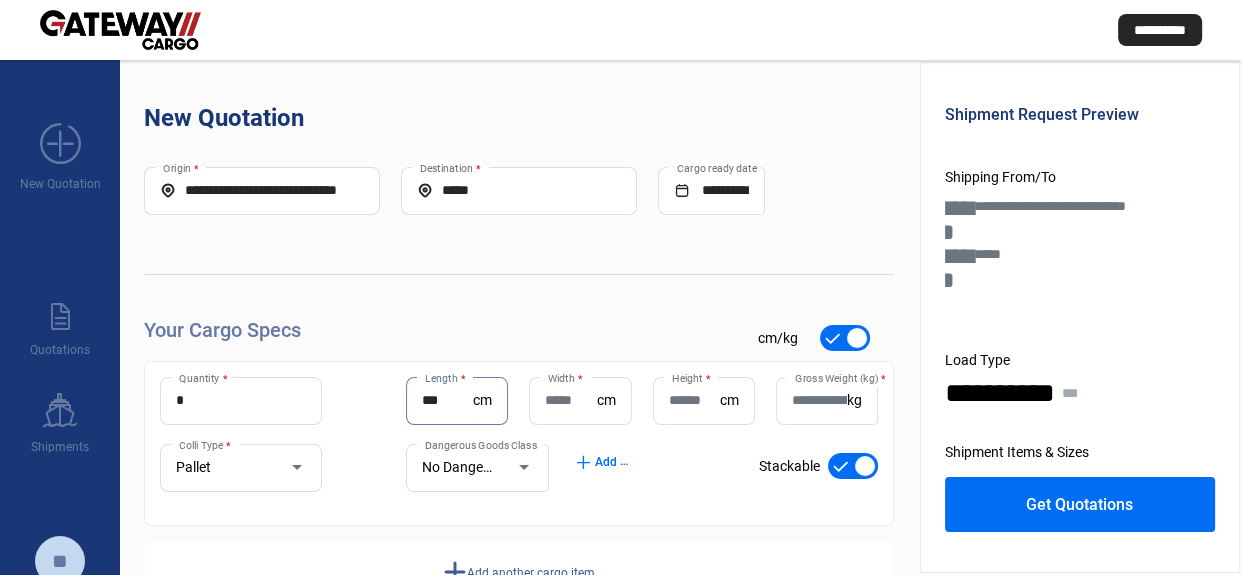 type on "***" 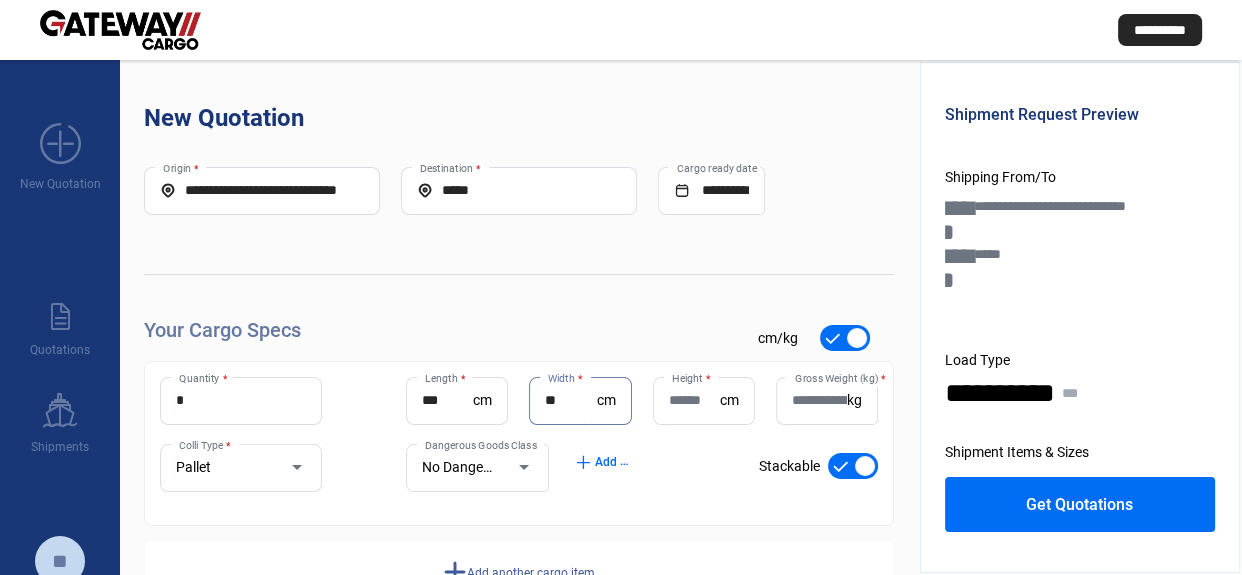type on "**" 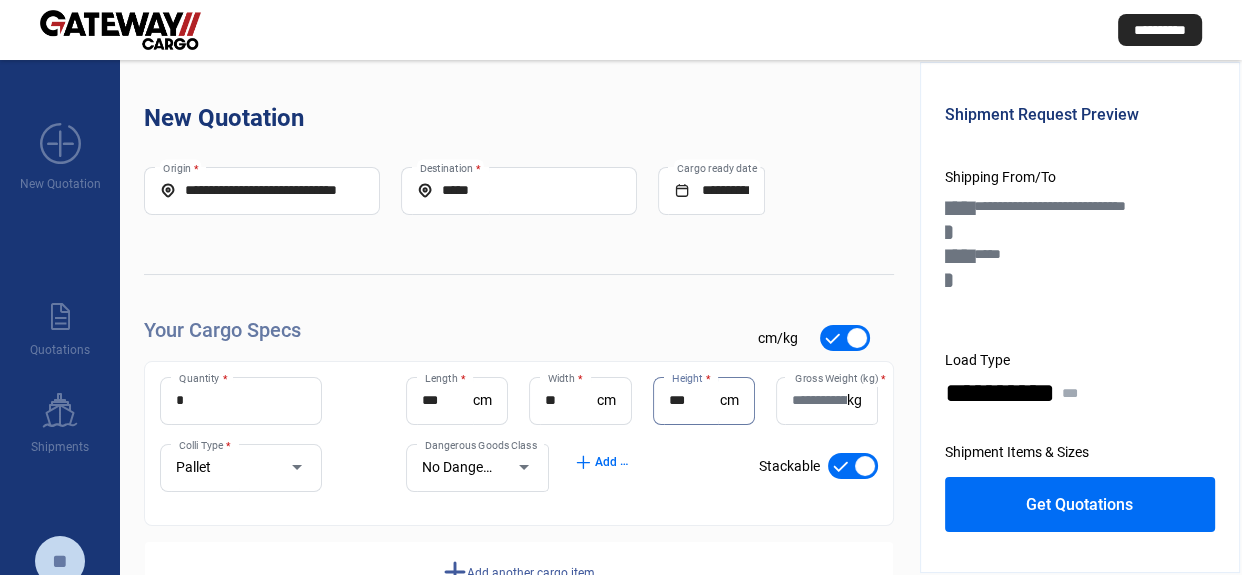 type on "***" 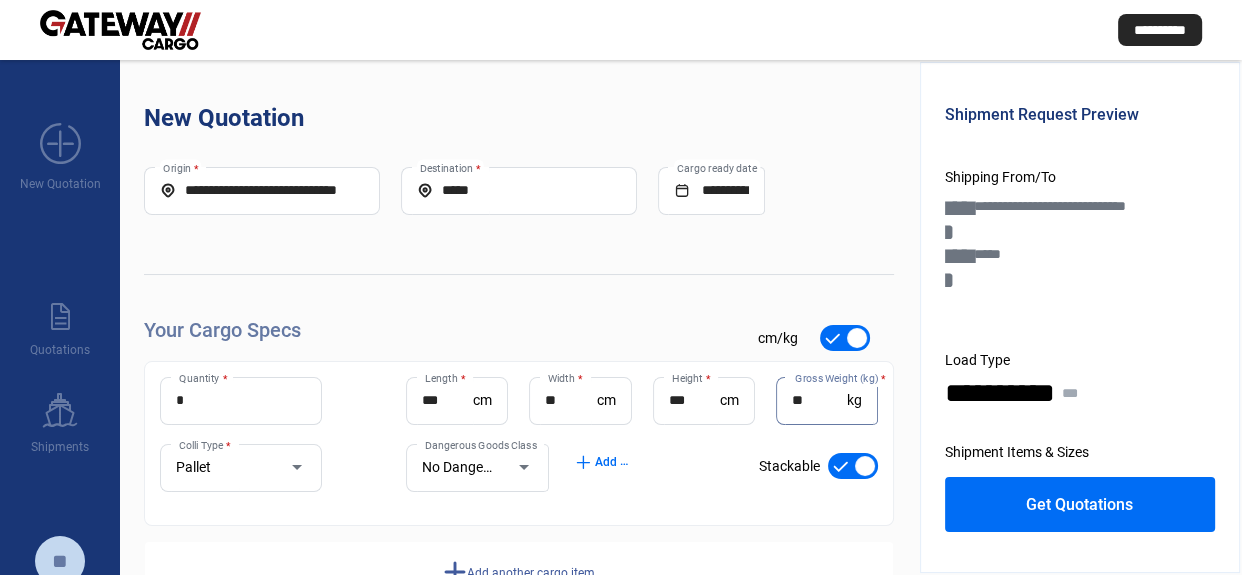 scroll, scrollTop: 67, scrollLeft: 0, axis: vertical 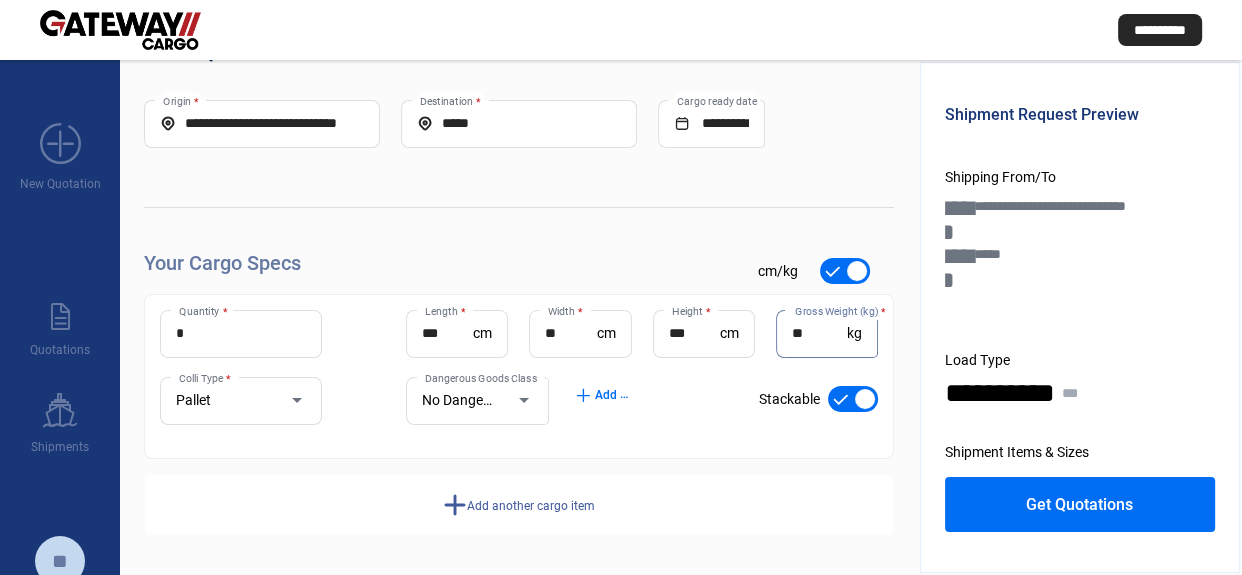 type on "**" 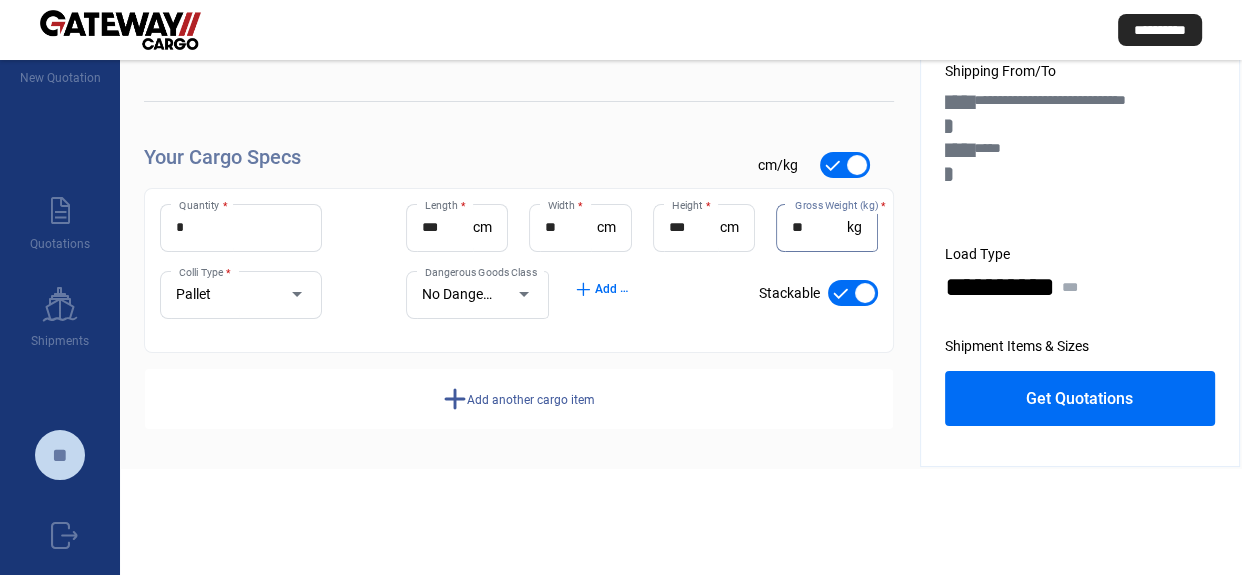 scroll, scrollTop: 240, scrollLeft: 0, axis: vertical 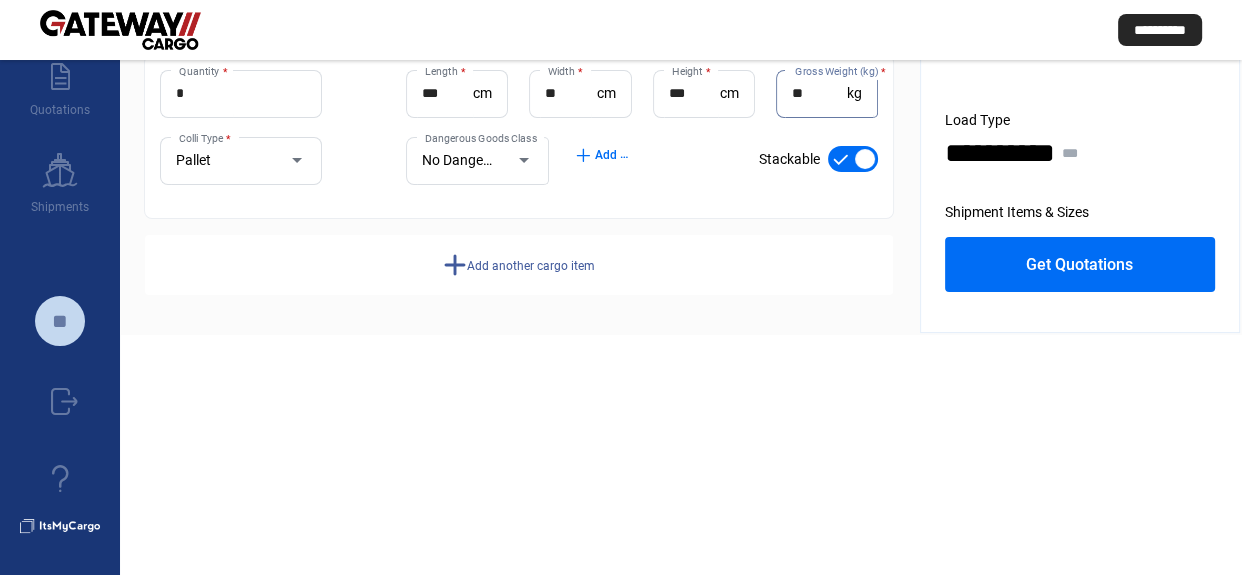 click on "add  Add another cargo item" 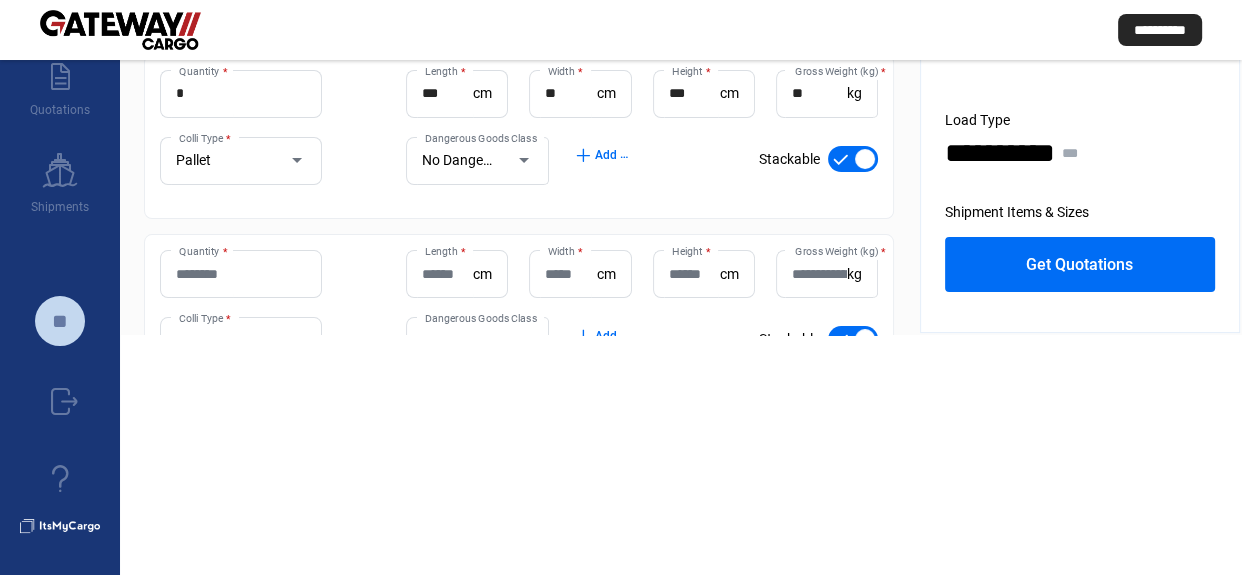 click on "Quantity *" at bounding box center (241, 274) 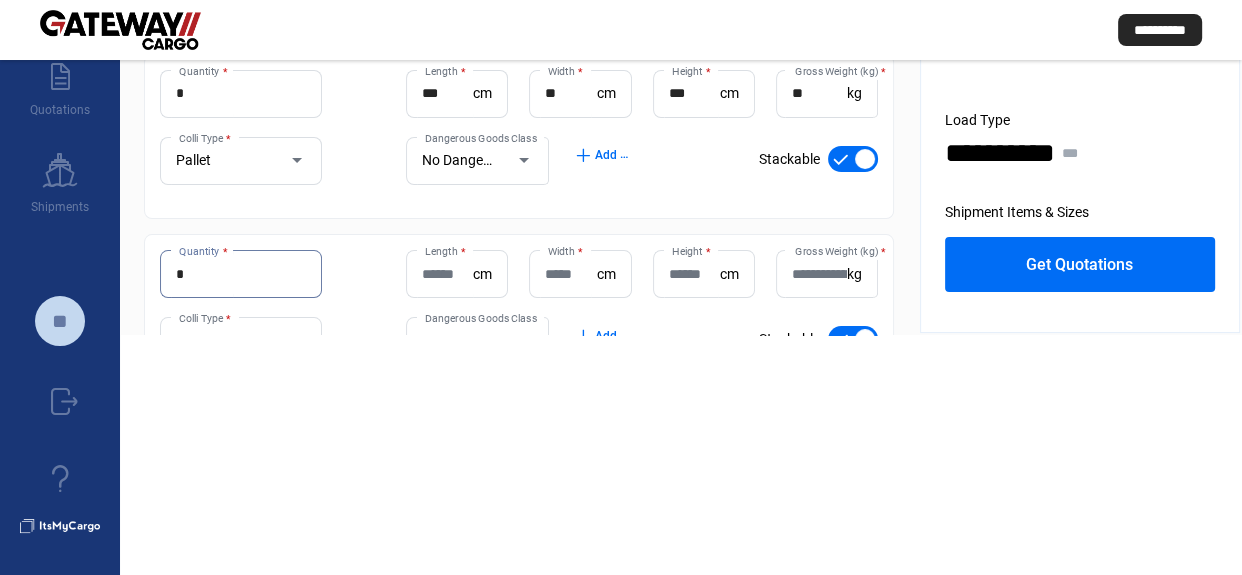 type on "*" 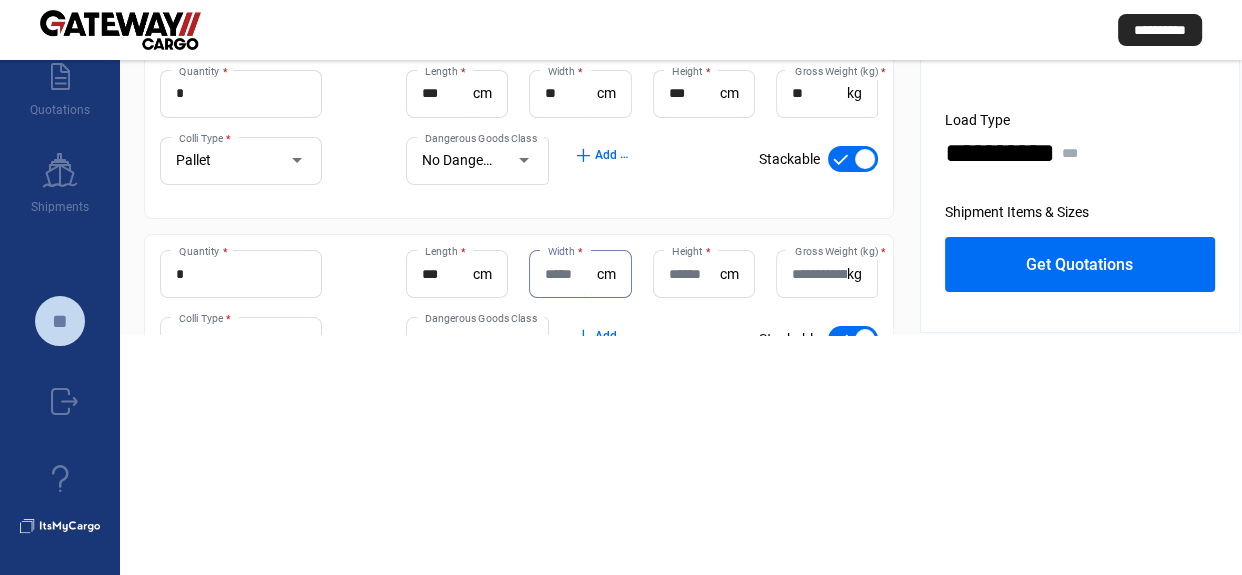 click on "cm" 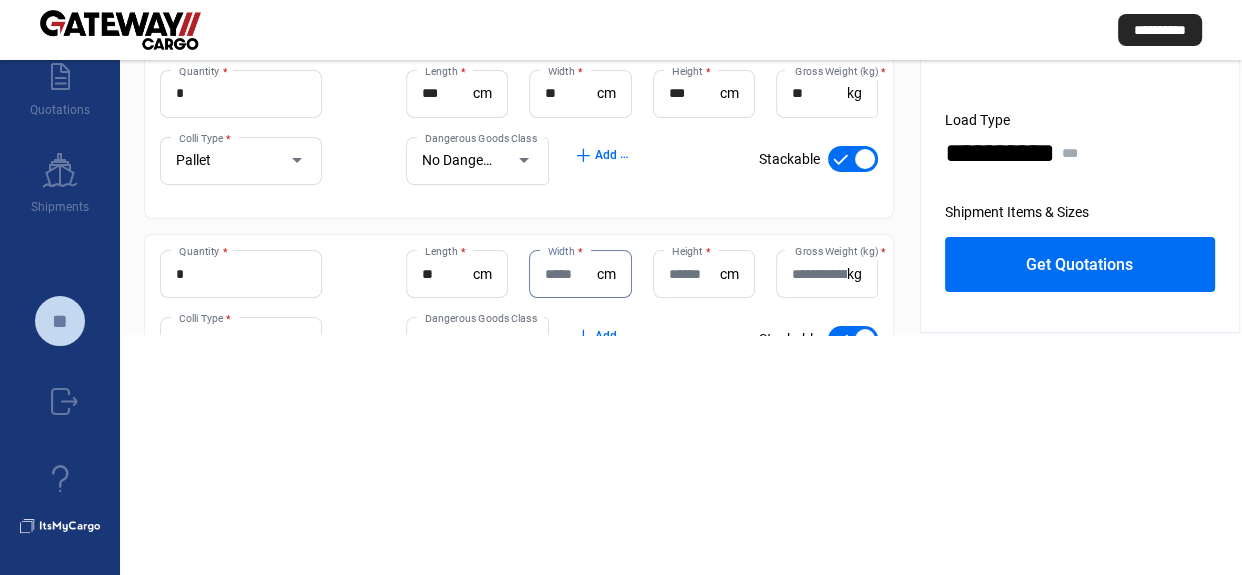 click on "cm" 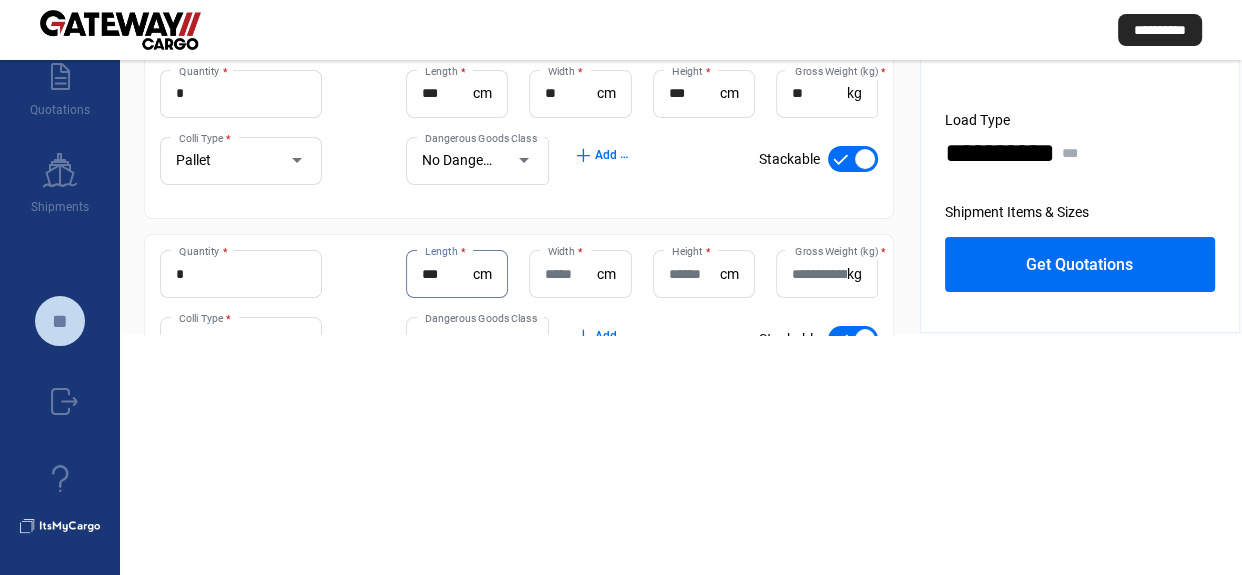 type on "***" 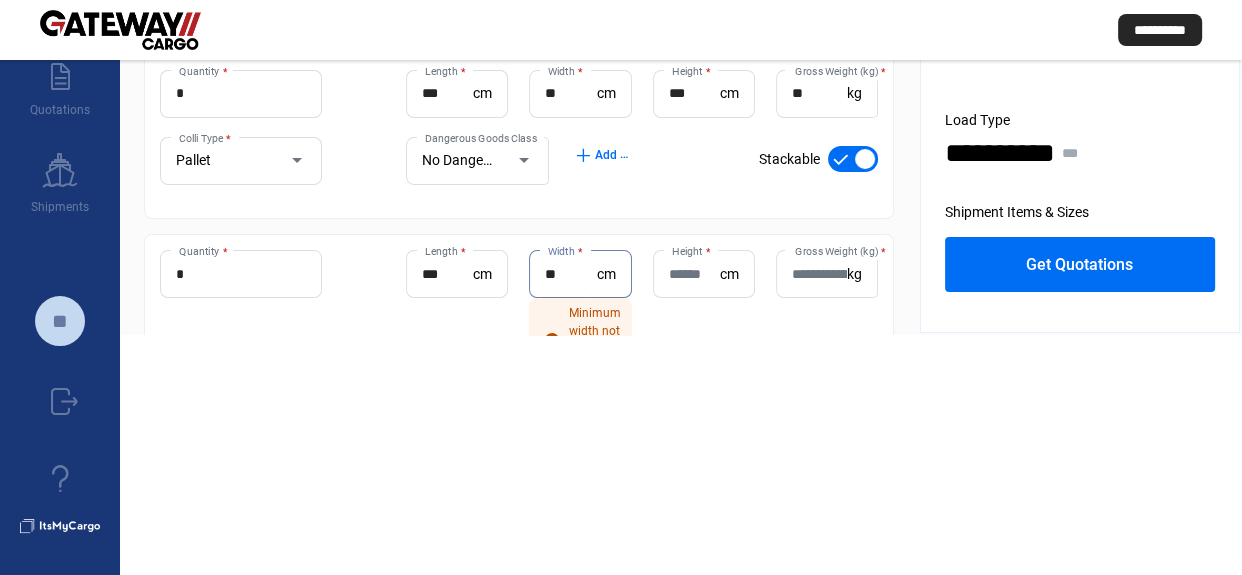 type on "**" 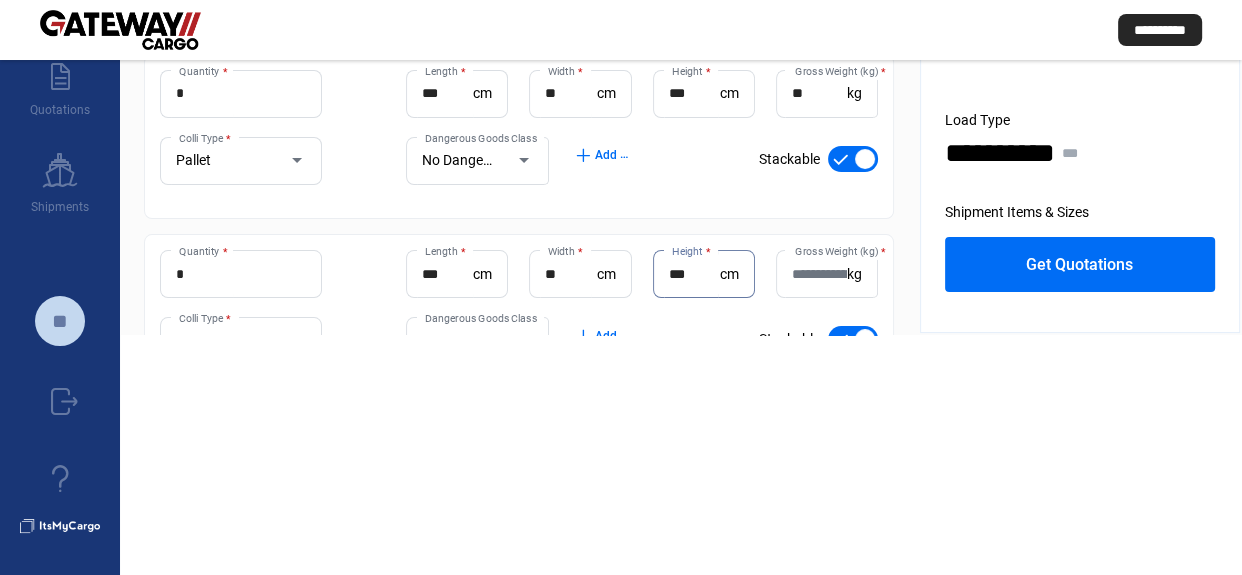 type on "***" 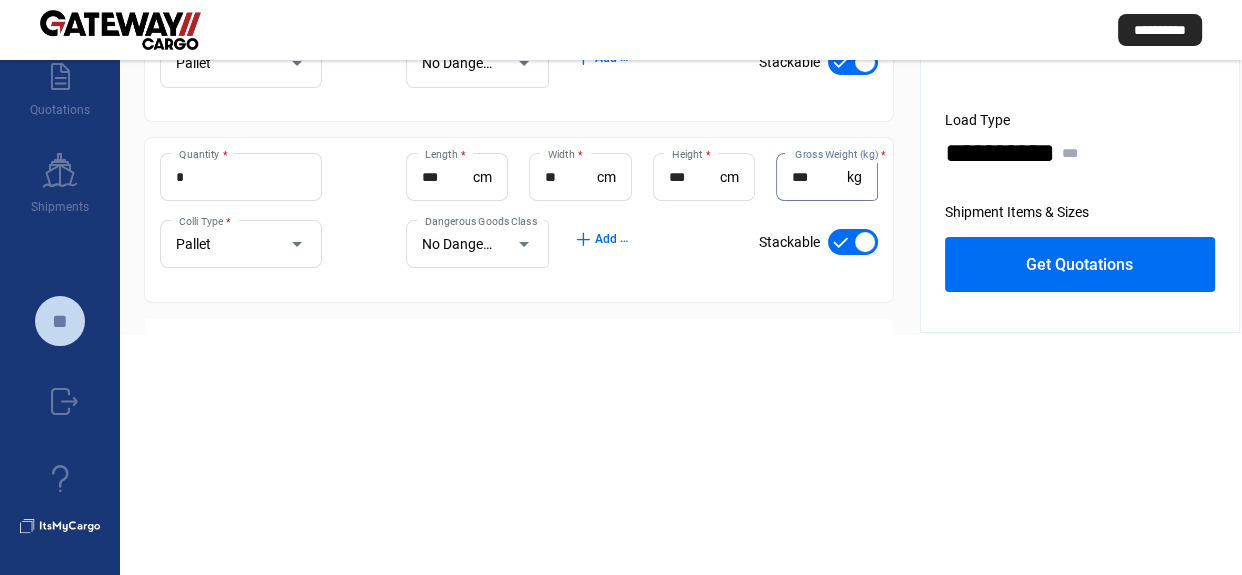 scroll, scrollTop: 248, scrollLeft: 0, axis: vertical 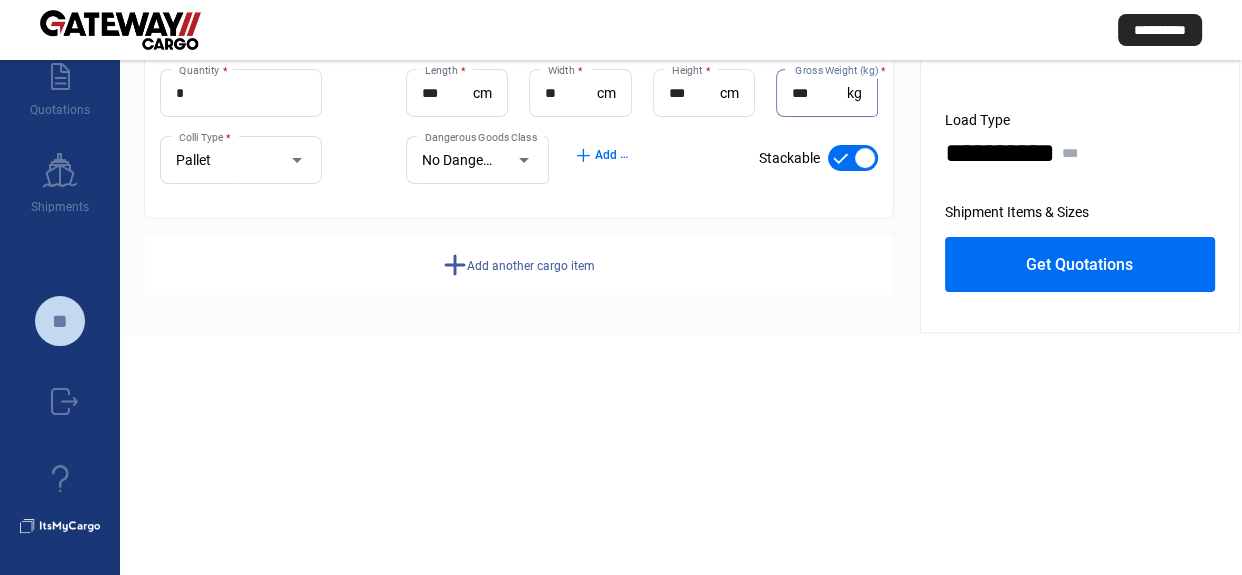 type on "***" 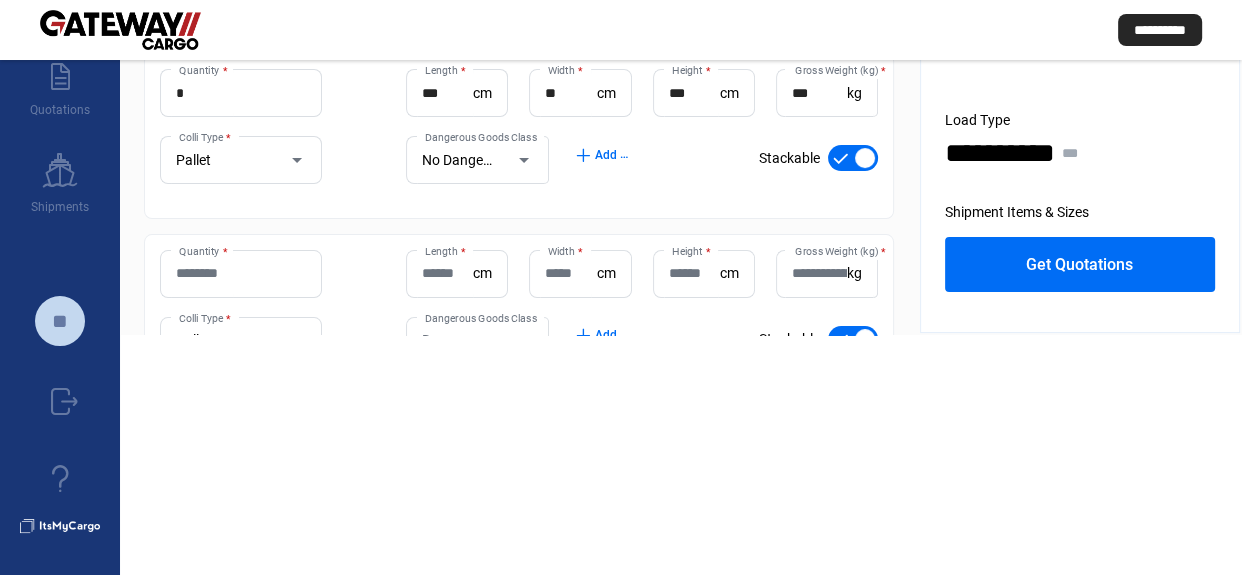 click on "Quantity *" at bounding box center (241, 273) 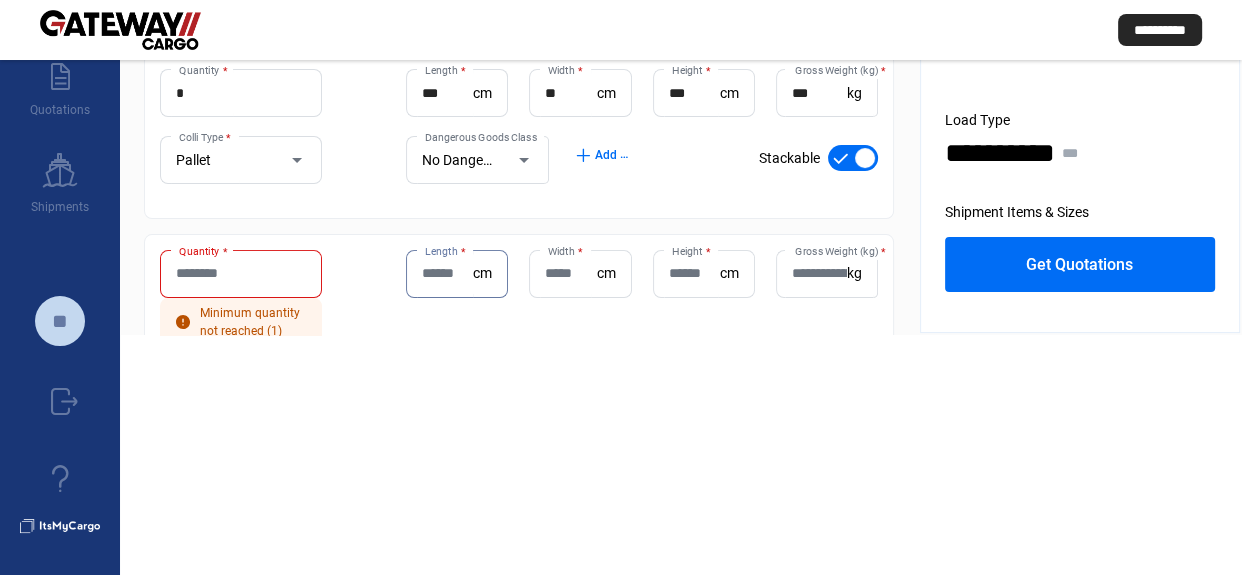 click on "Quantity *" at bounding box center [241, 273] 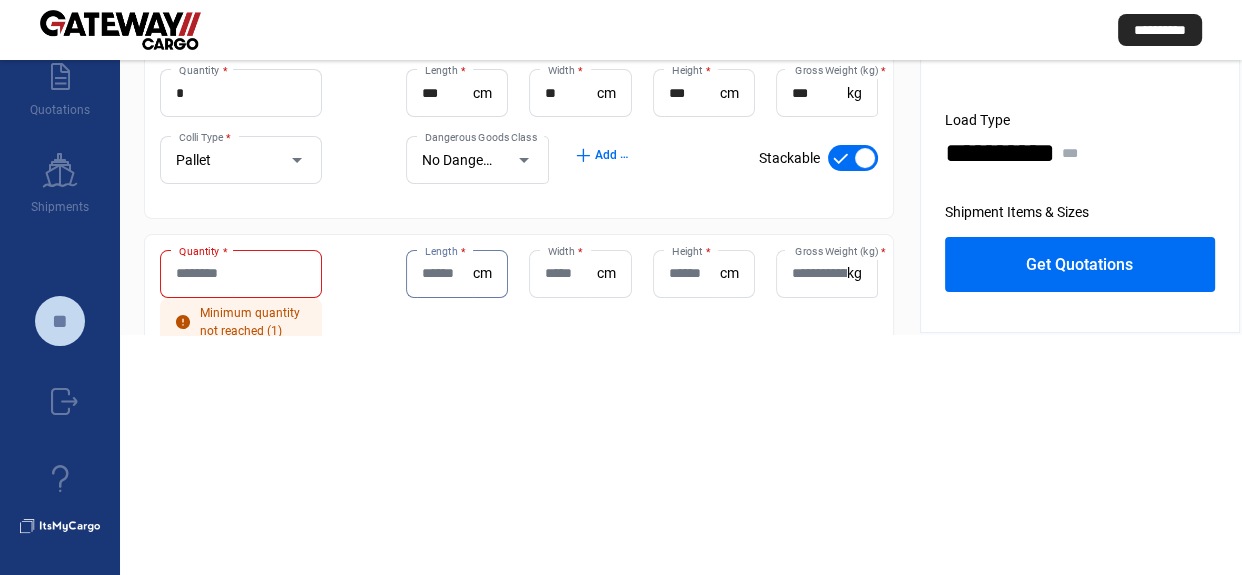 click on "Quantity *" at bounding box center (241, 273) 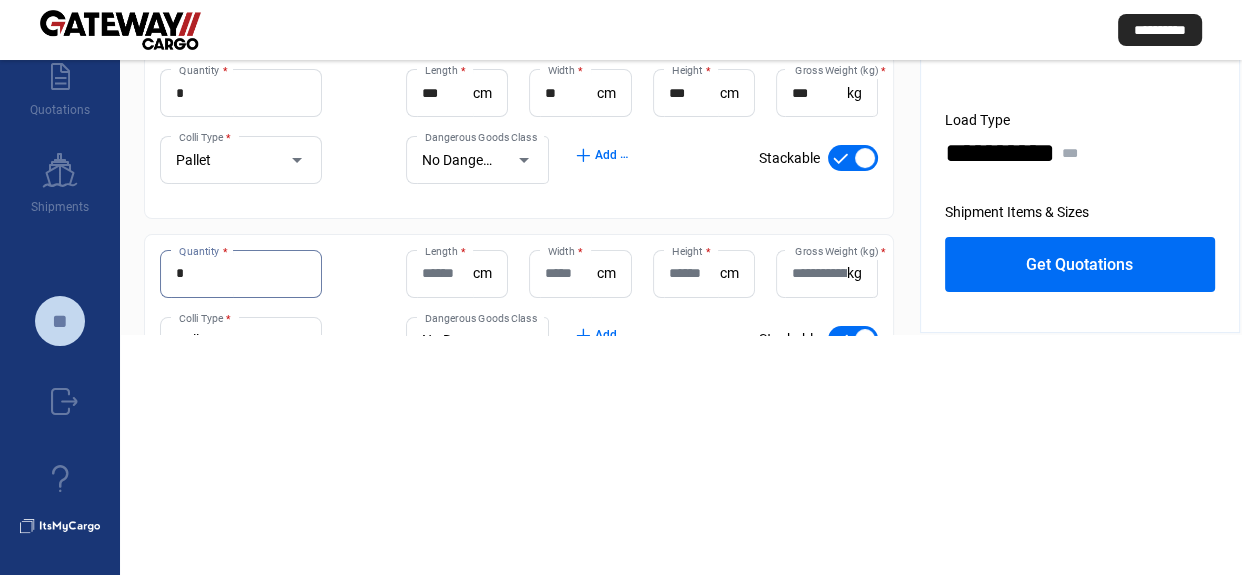 type on "*" 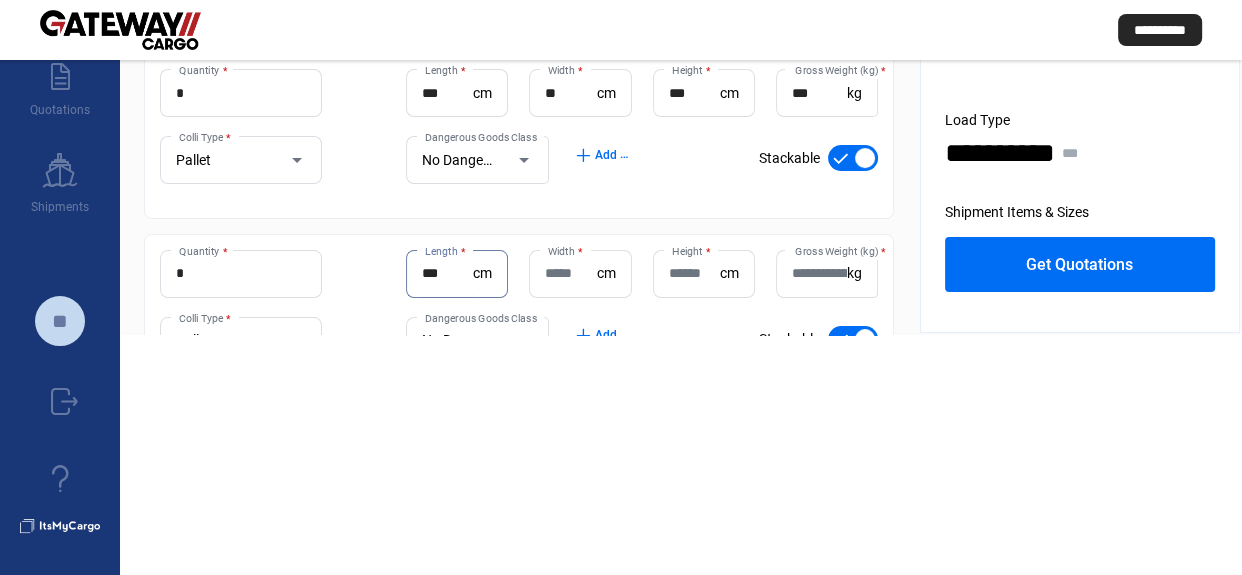 type on "***" 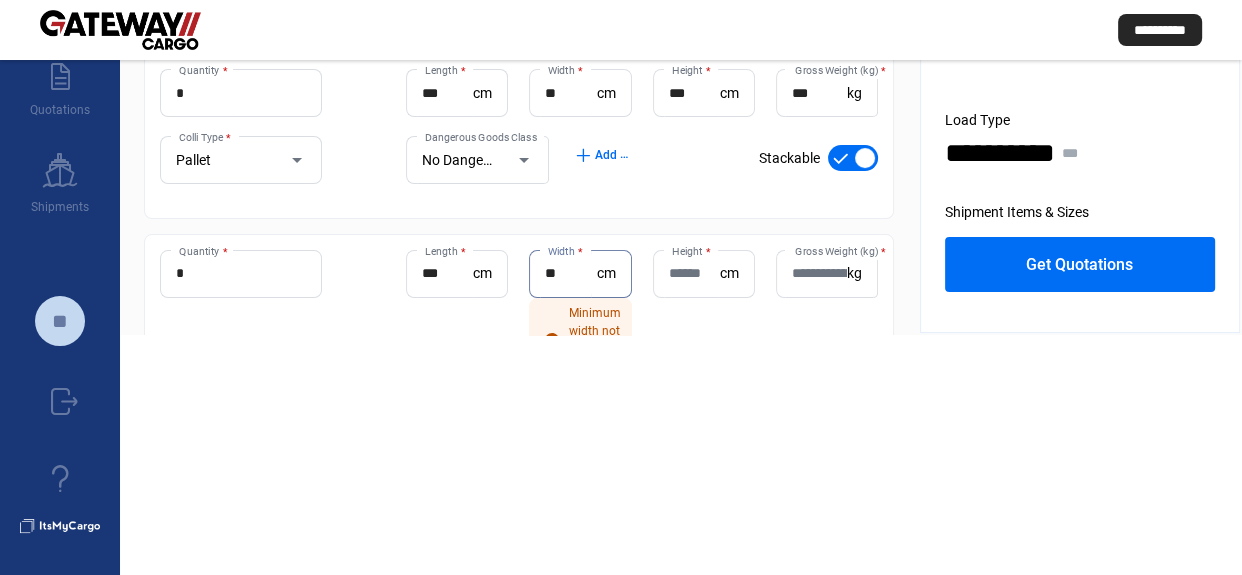 type on "**" 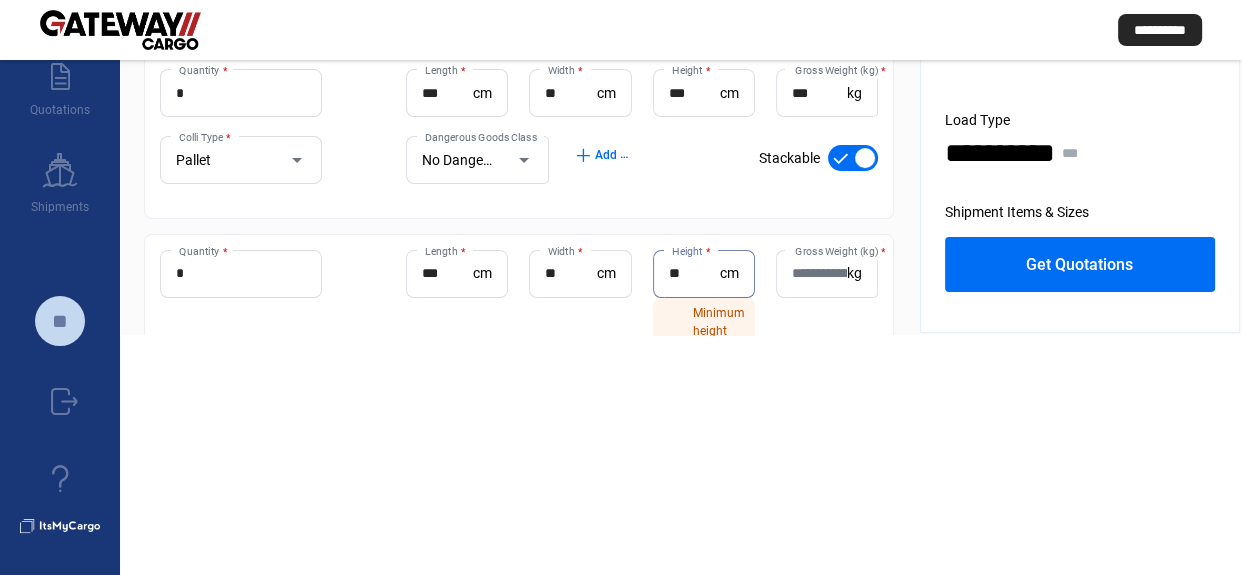type on "**" 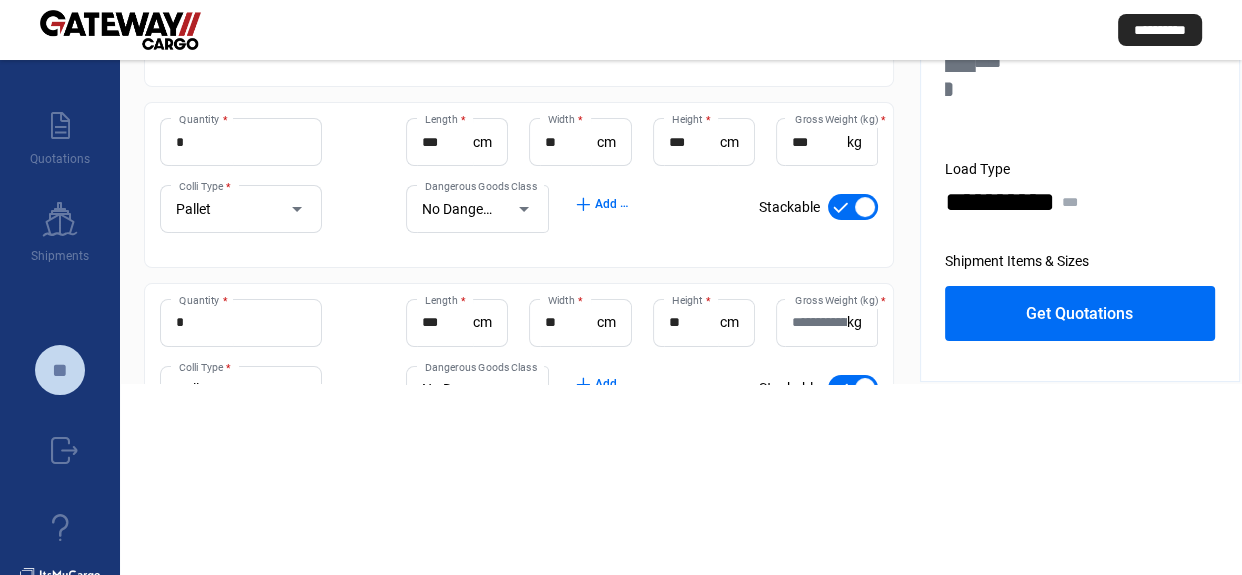 scroll, scrollTop: 150, scrollLeft: 0, axis: vertical 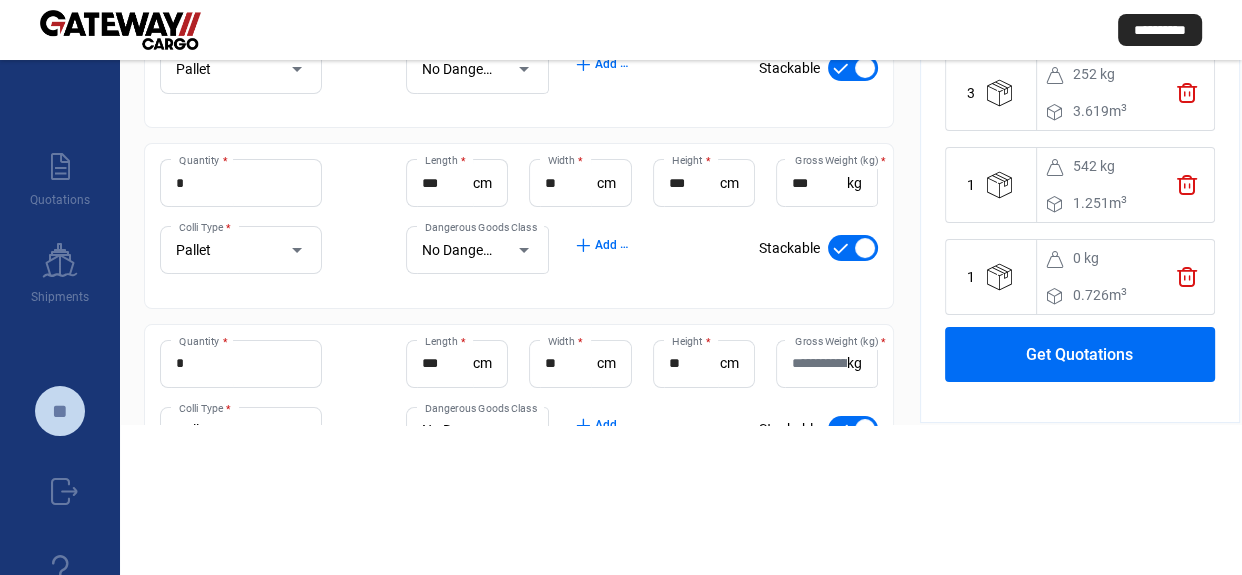 click on "trash" 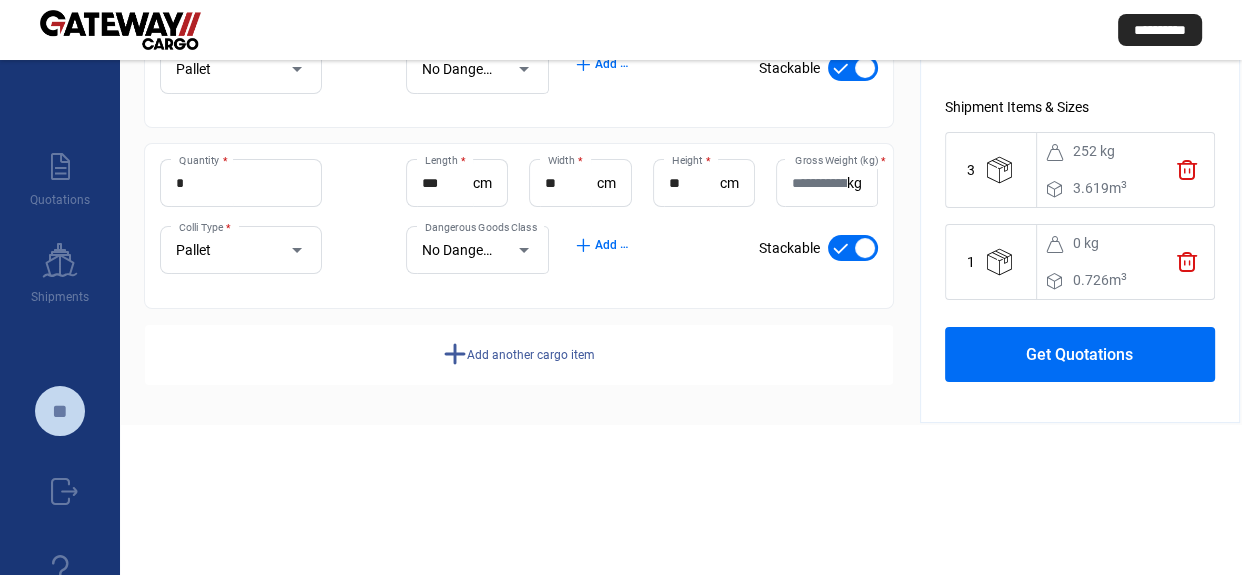 click on "trash" 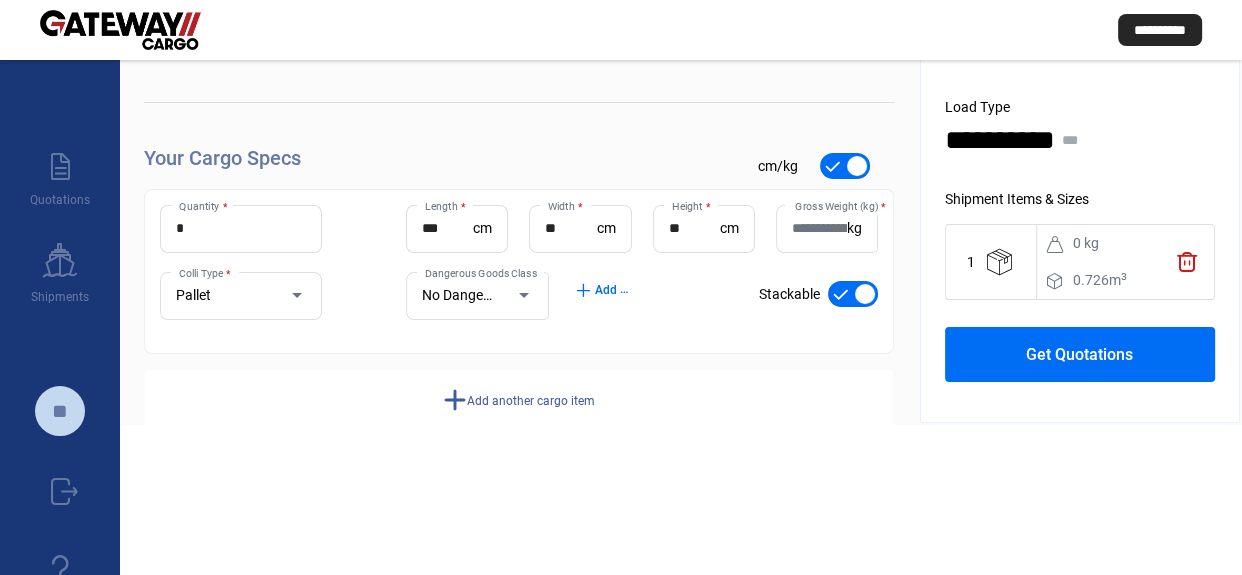 scroll, scrollTop: 0, scrollLeft: 0, axis: both 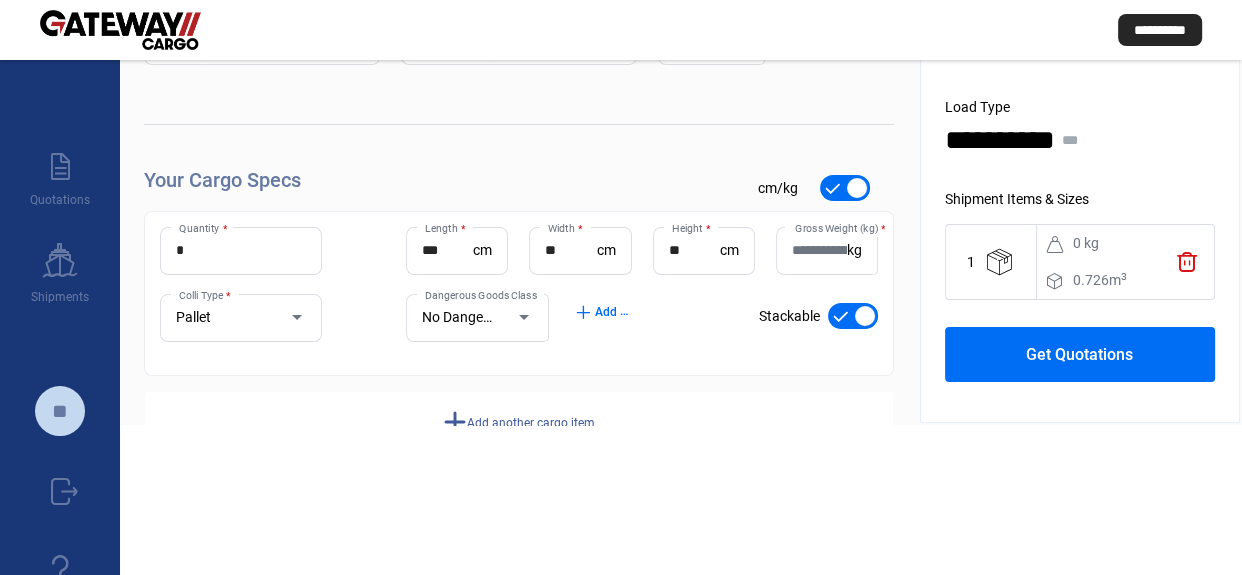 click on "*  Quantity *" 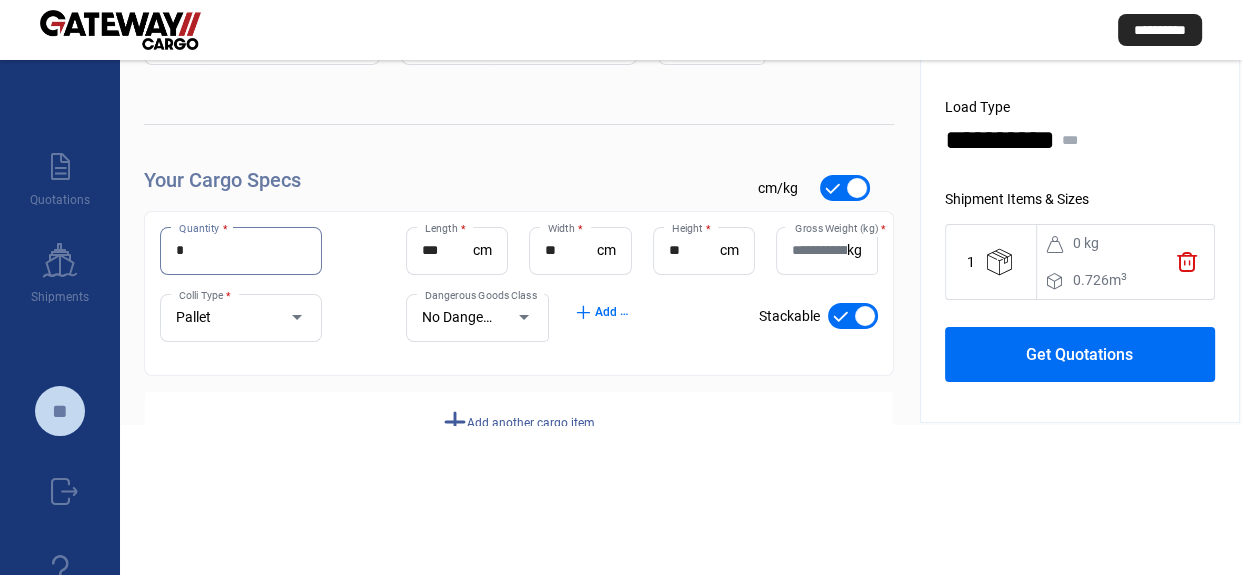 type on "*" 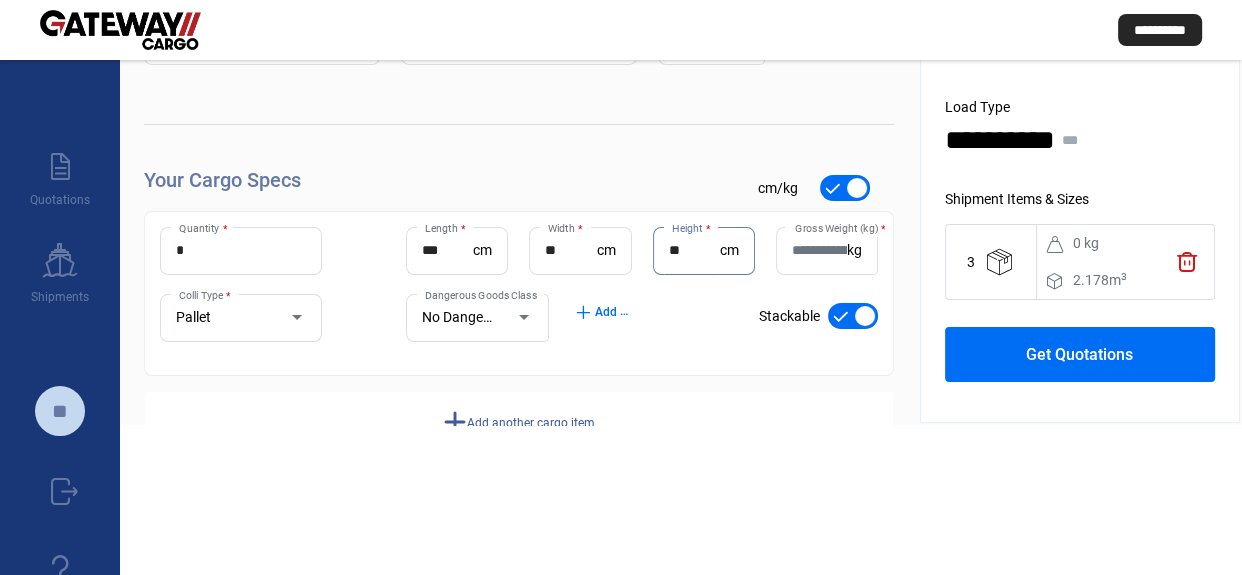 click on "**" at bounding box center [694, 250] 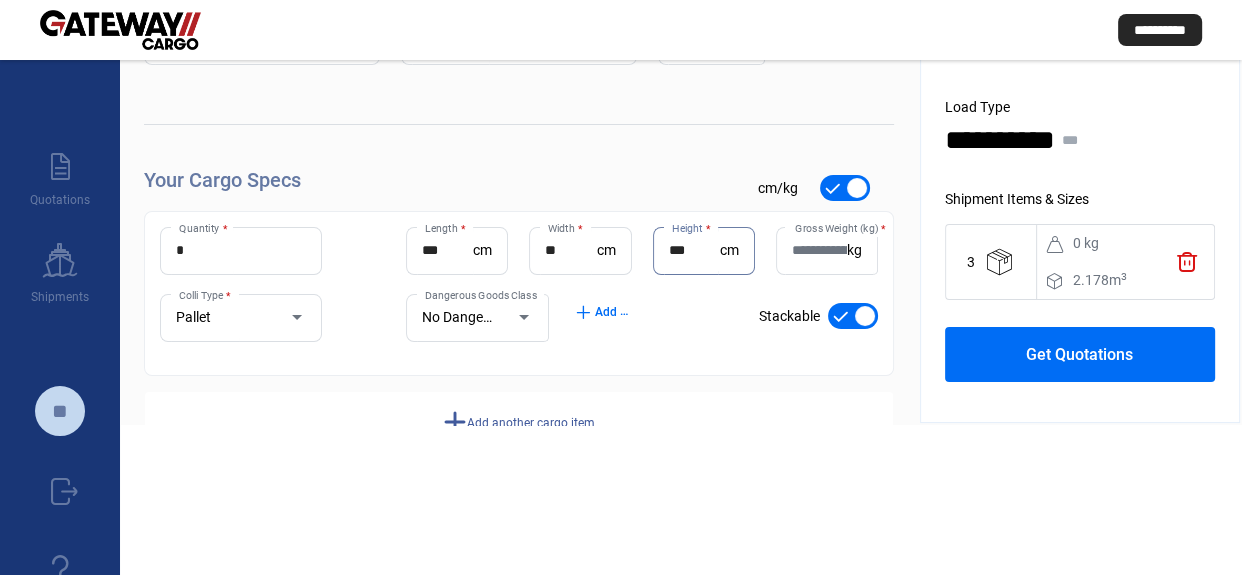 type on "***" 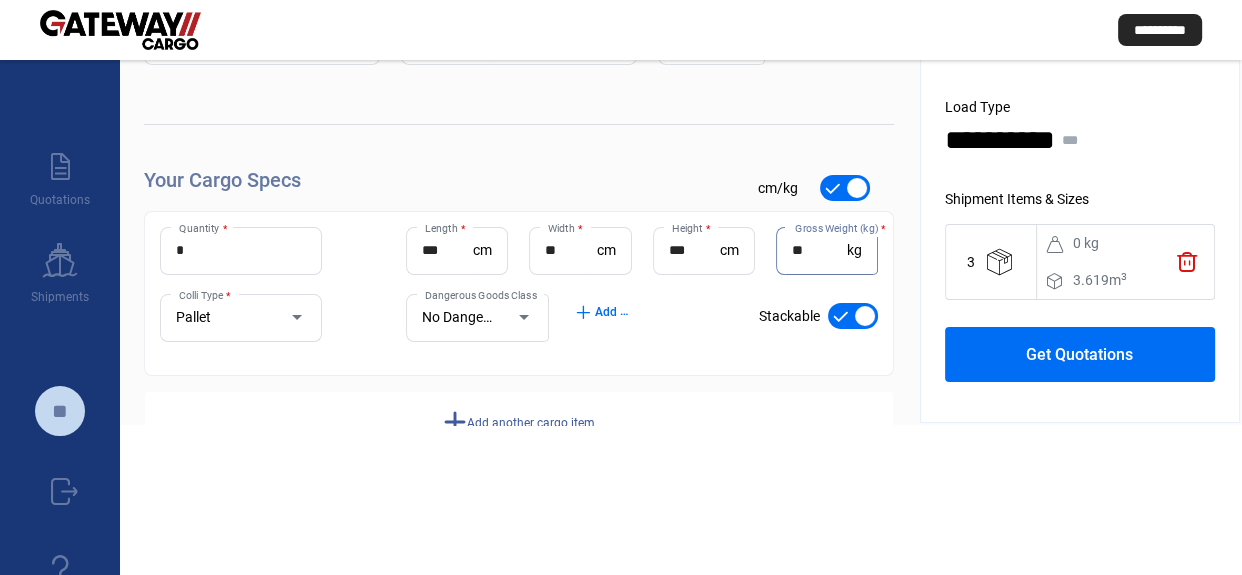 type on "**" 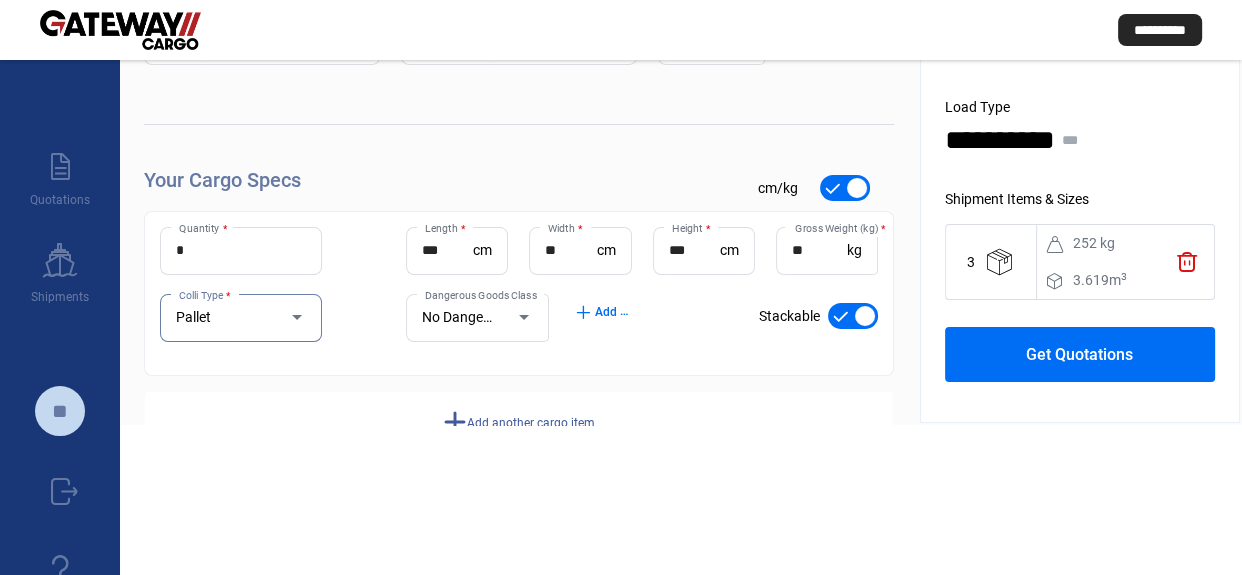 scroll, scrollTop: 0, scrollLeft: 0, axis: both 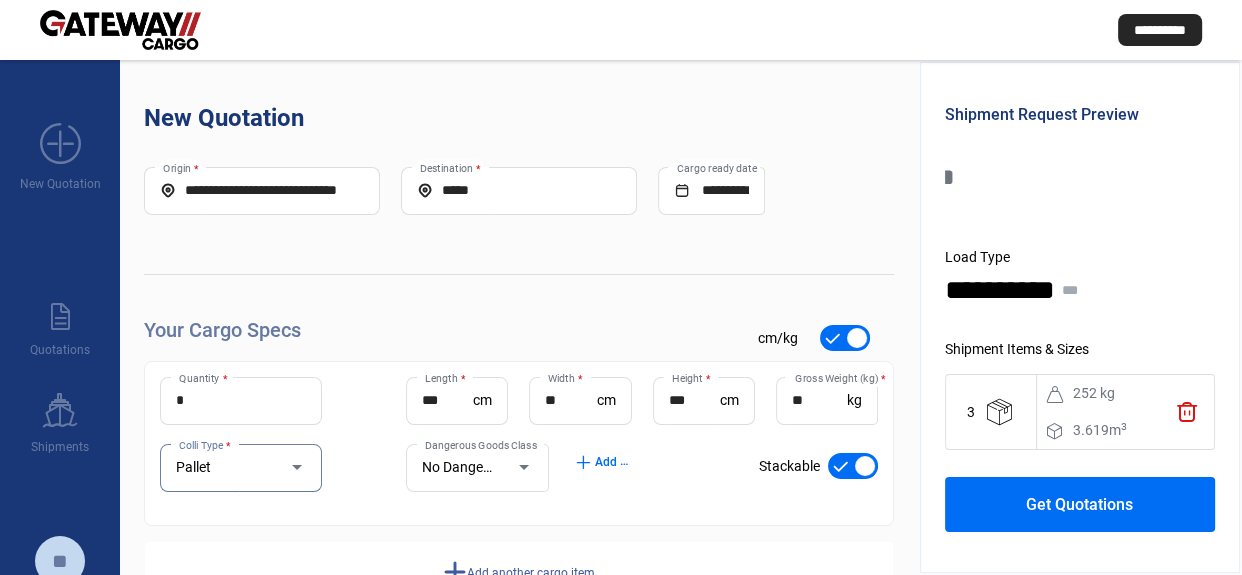 click on "Get Quotations" 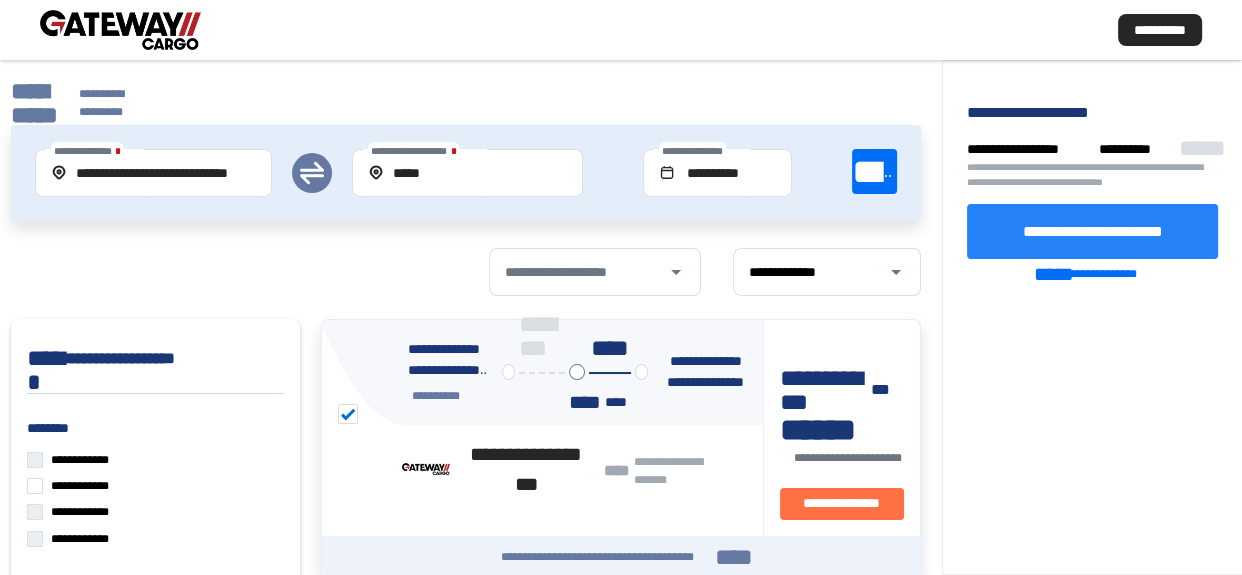 click on "**********" 